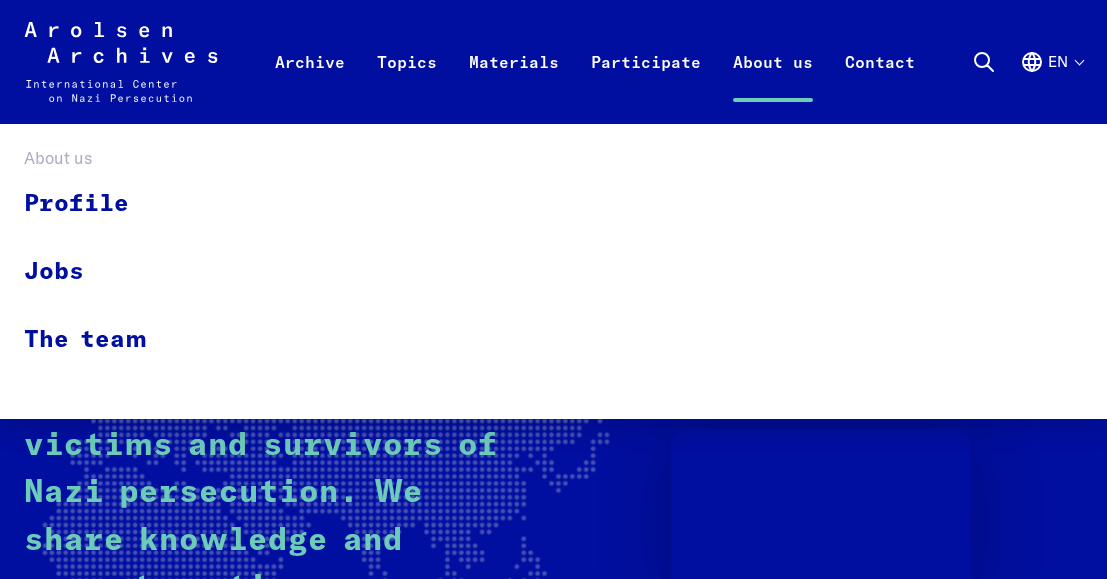 scroll, scrollTop: 0, scrollLeft: 0, axis: both 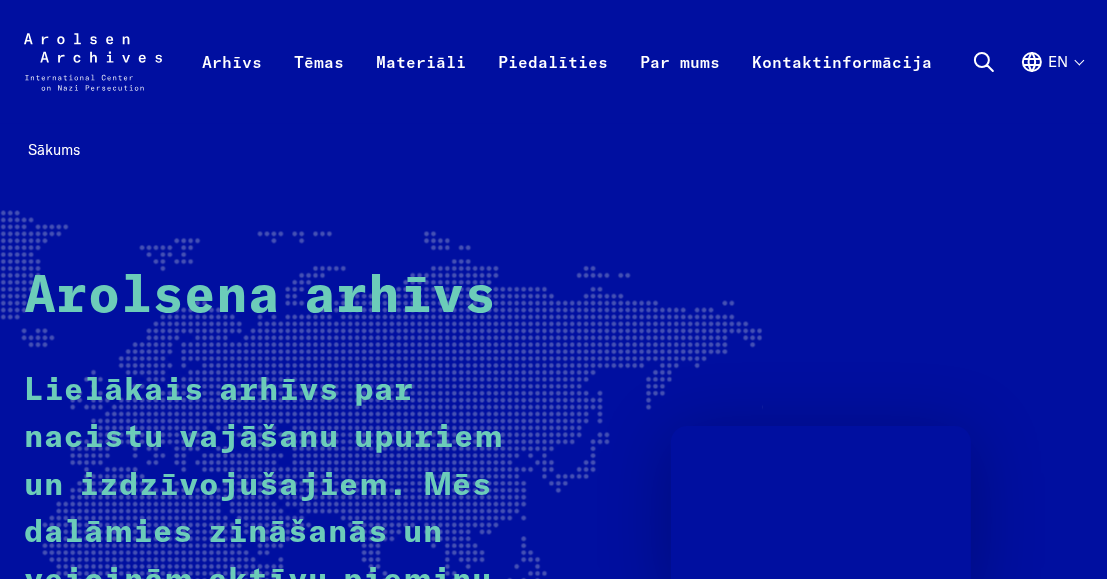 click 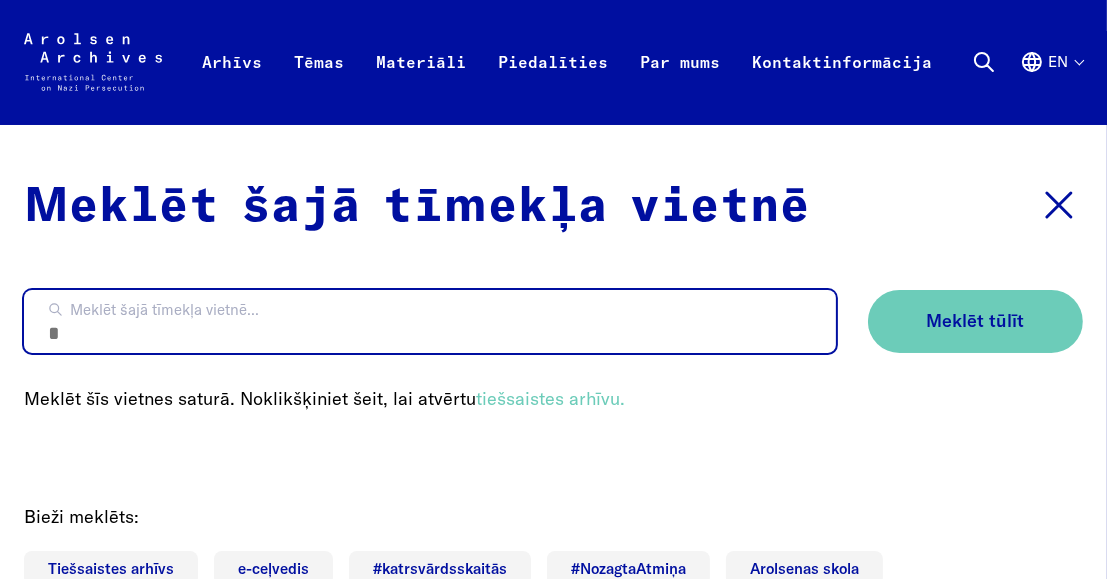 click on "Meklēt šajā tīmekļa vietnē..." at bounding box center [430, 321] 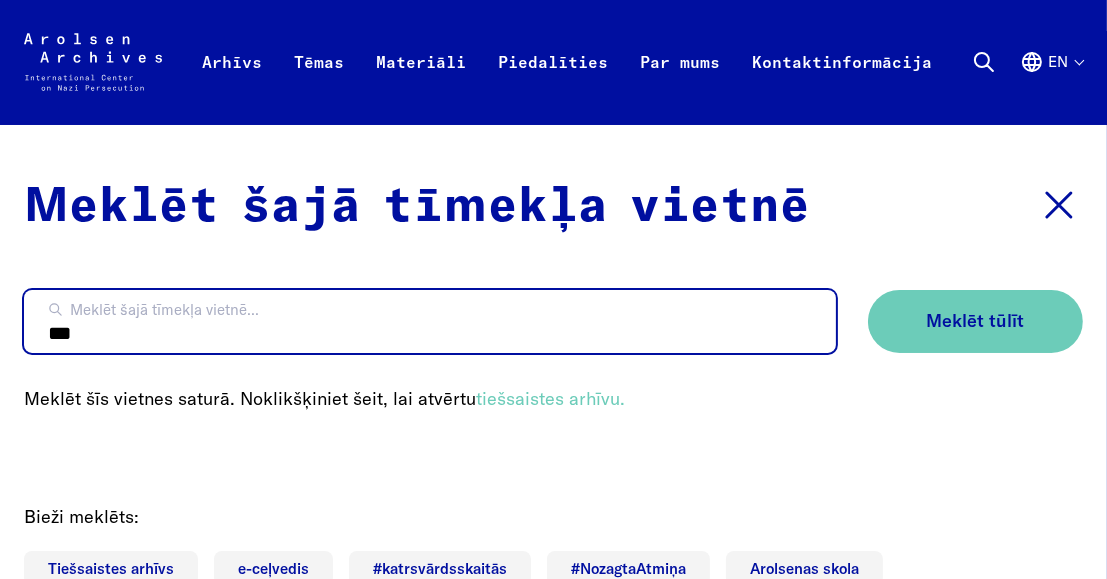 type on "***" 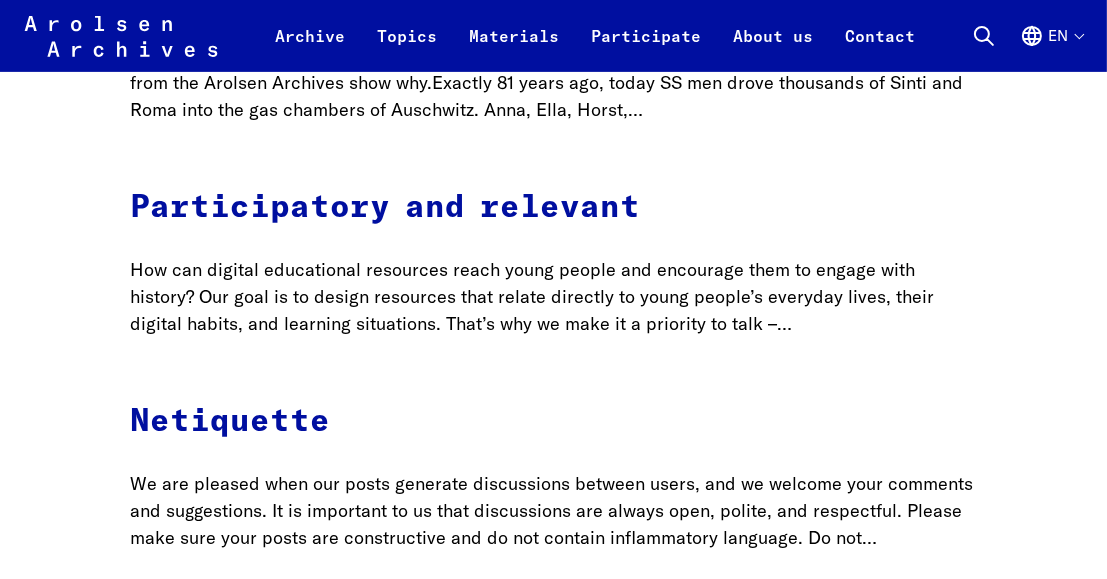 scroll, scrollTop: 700, scrollLeft: 0, axis: vertical 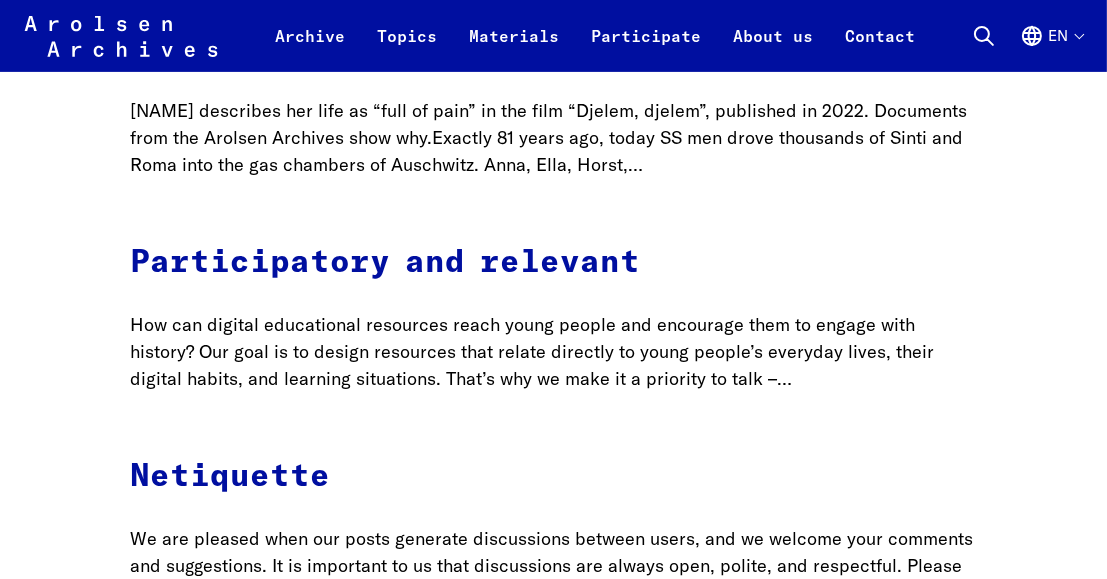 click 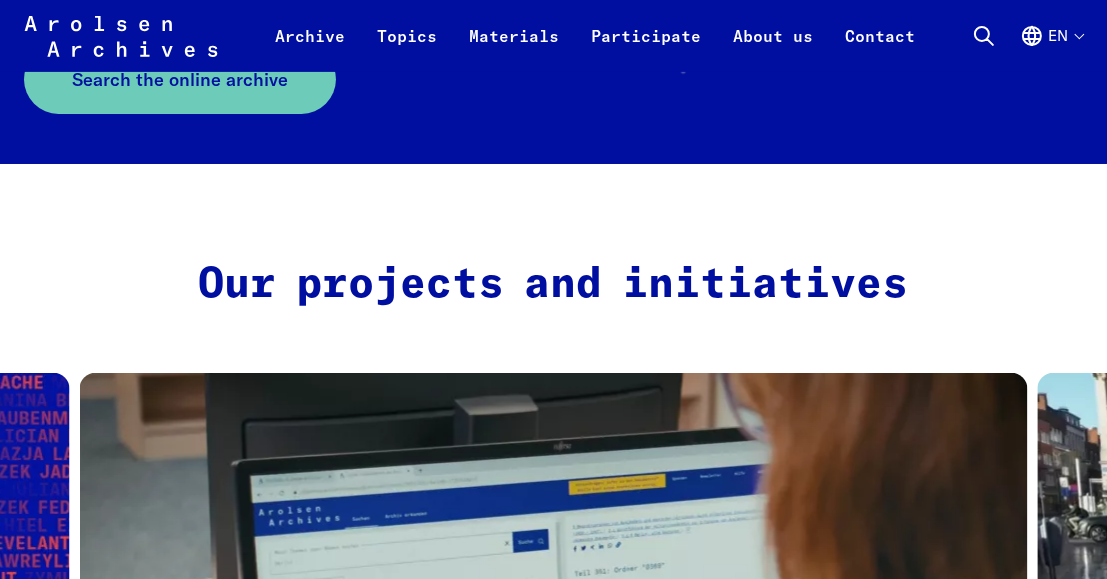 scroll, scrollTop: 700, scrollLeft: 0, axis: vertical 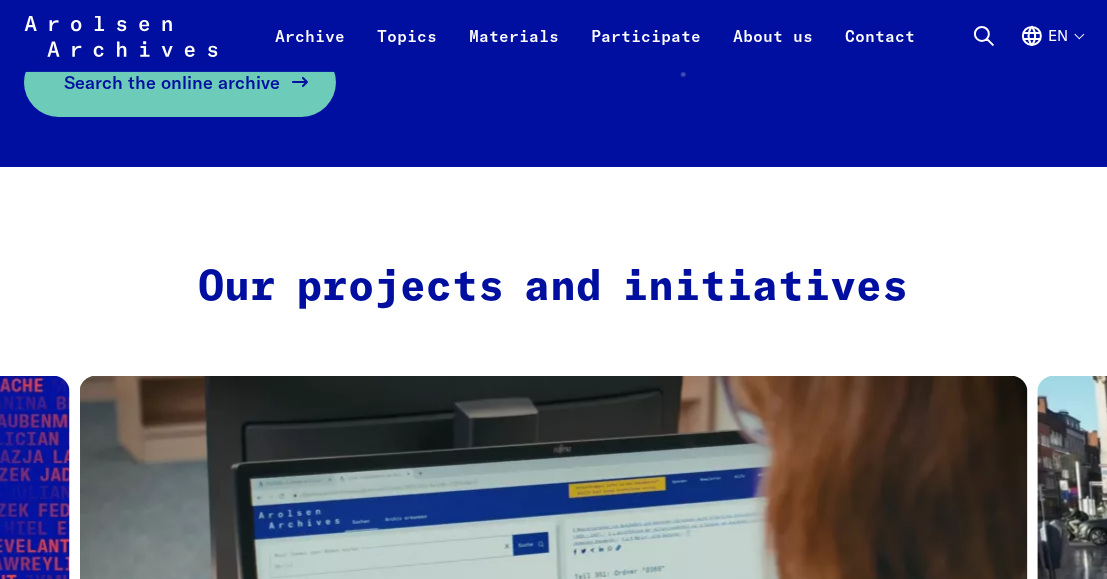 click on "Search the online archive" at bounding box center (172, 82) 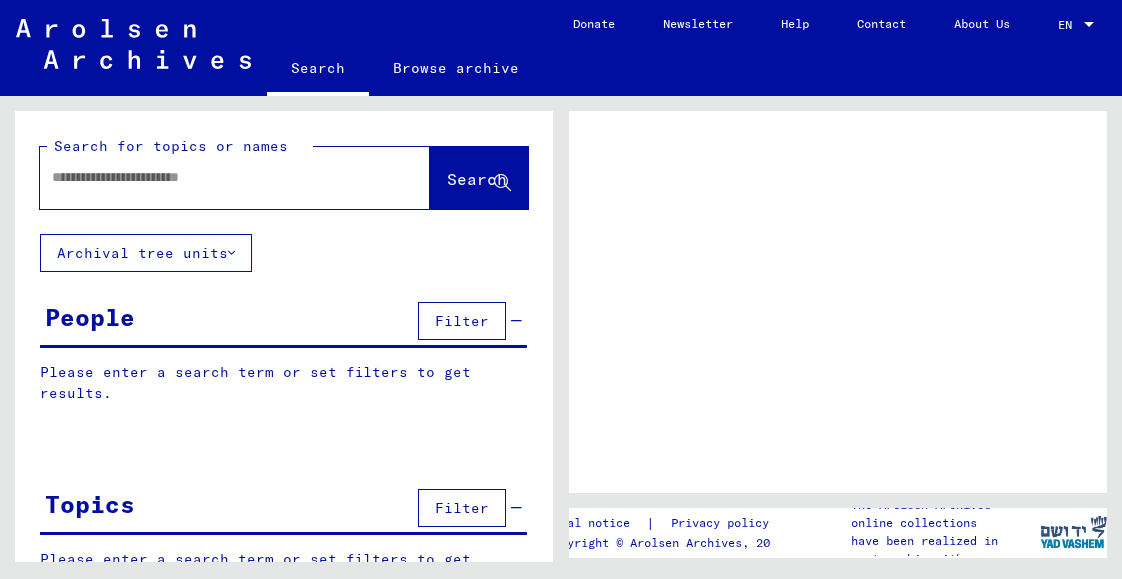 scroll, scrollTop: 0, scrollLeft: 0, axis: both 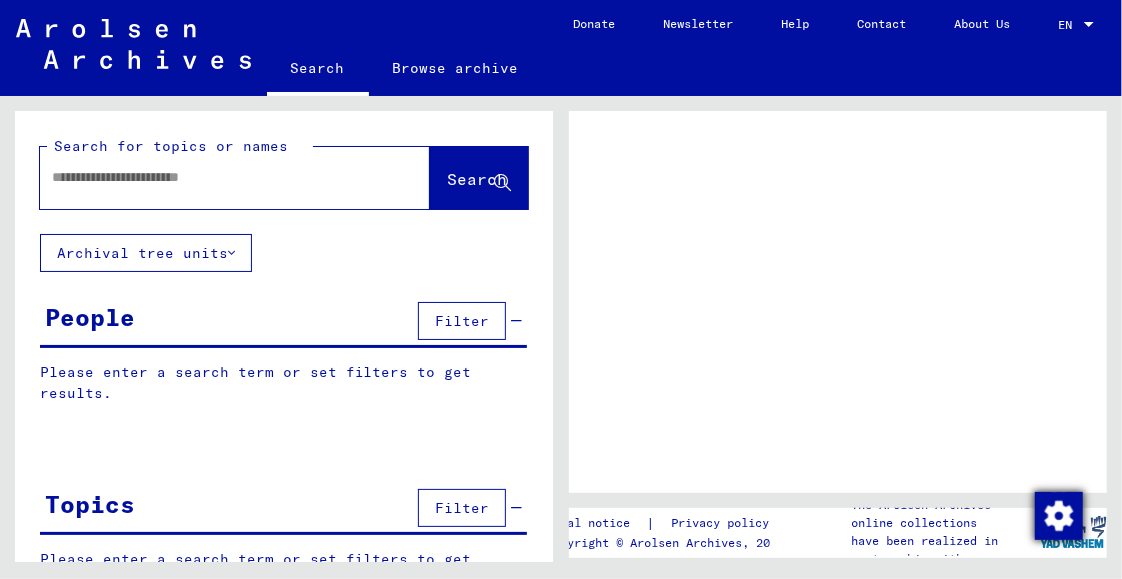 click at bounding box center [1059, 516] 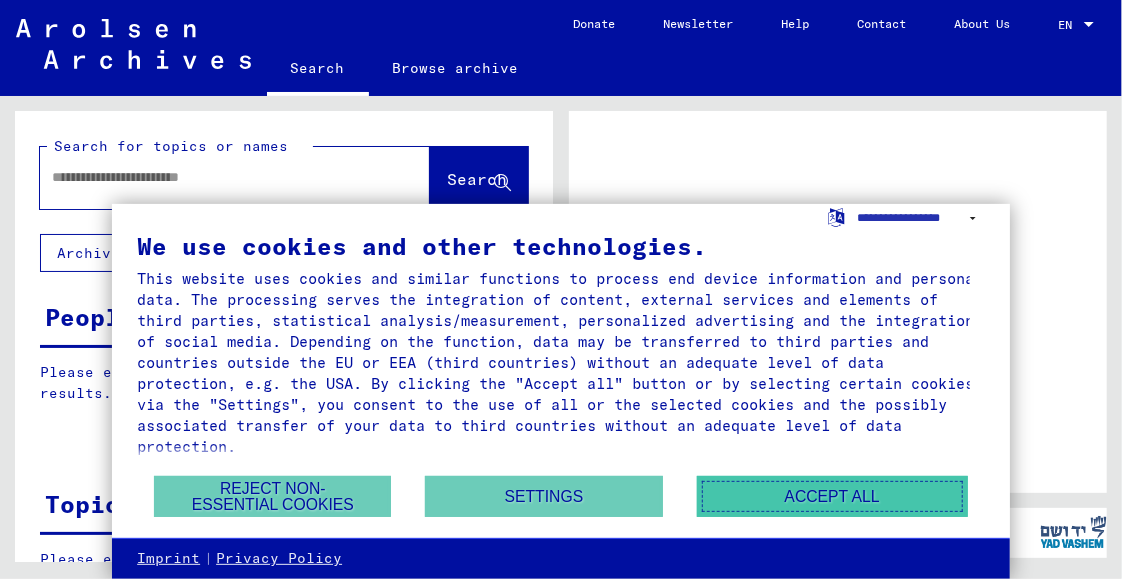 click on "Accept all" at bounding box center (832, 496) 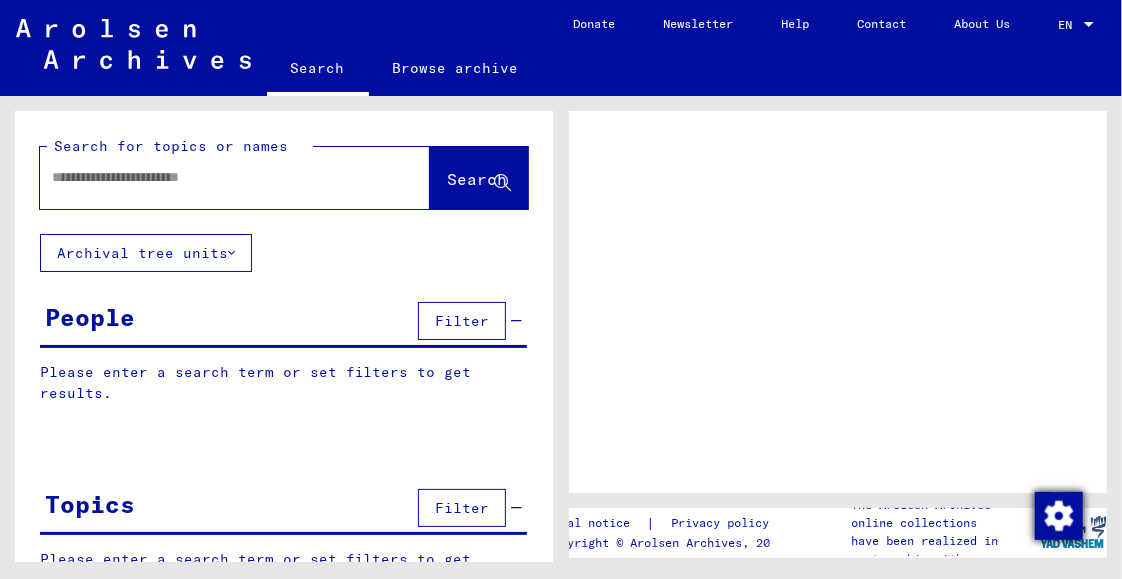 click at bounding box center (1059, 516) 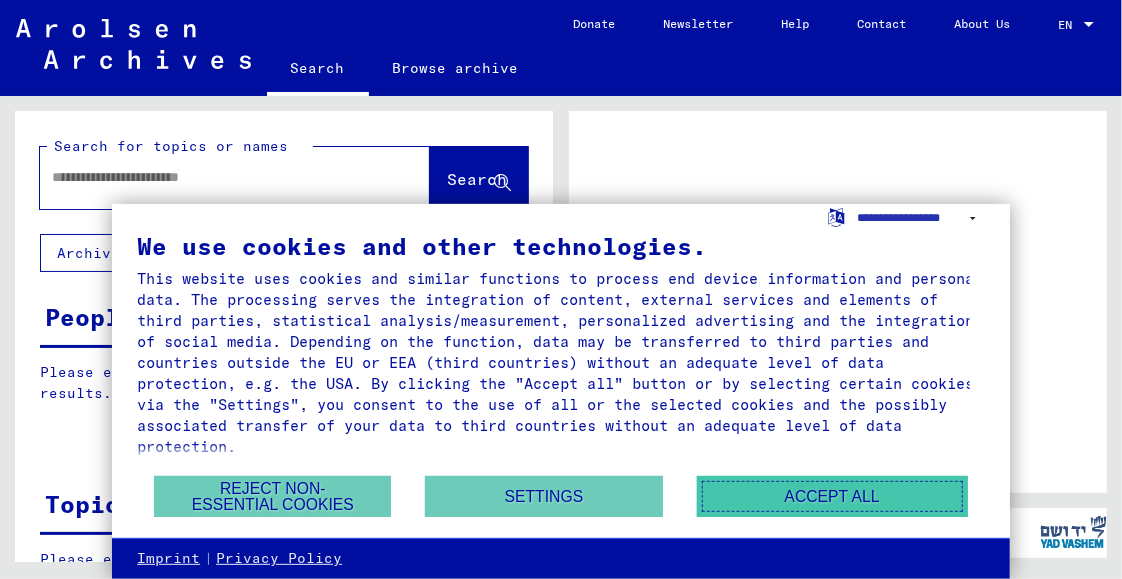 click on "Accept all" at bounding box center [832, 496] 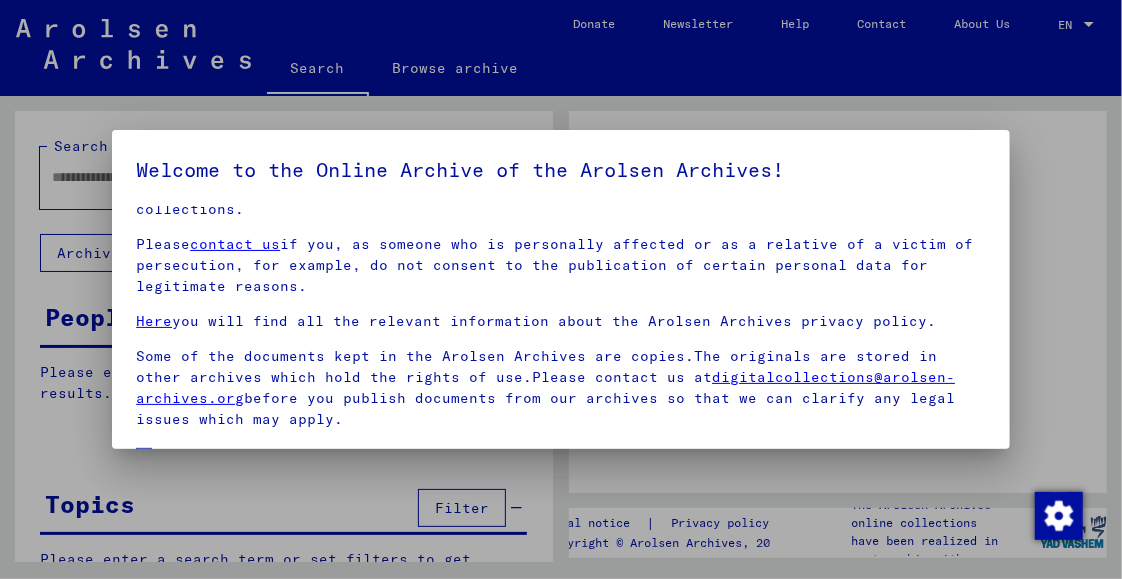 scroll, scrollTop: 207, scrollLeft: 0, axis: vertical 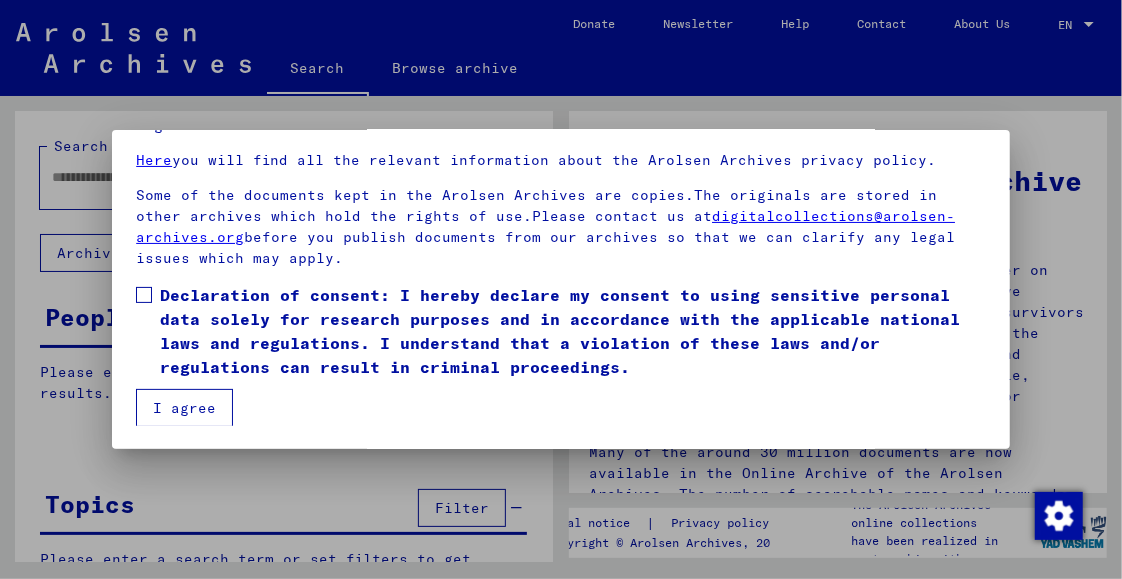 click at bounding box center (144, 295) 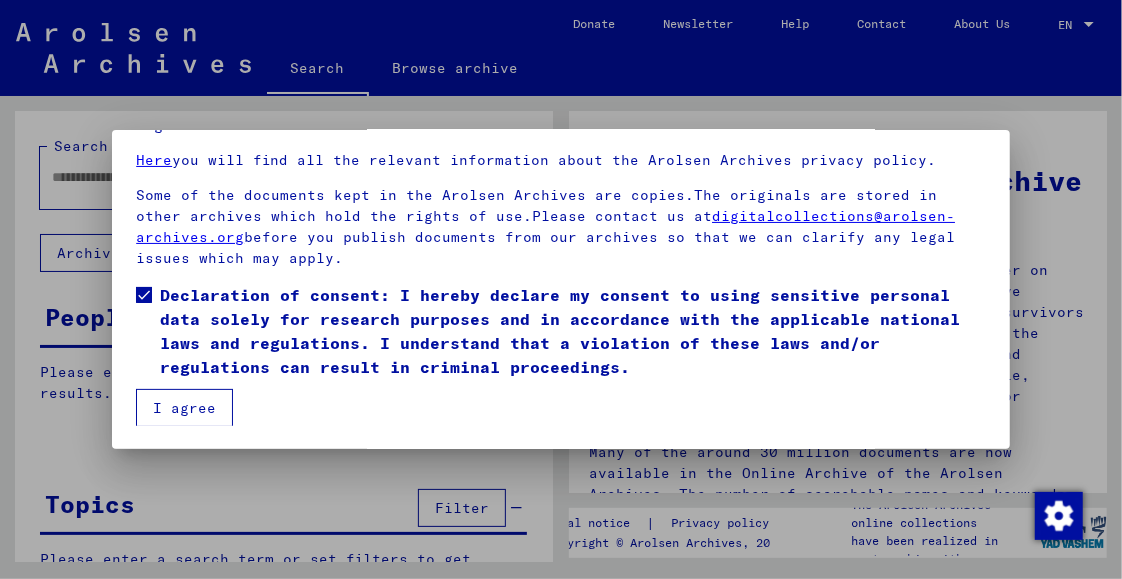 click on "I agree" at bounding box center (184, 408) 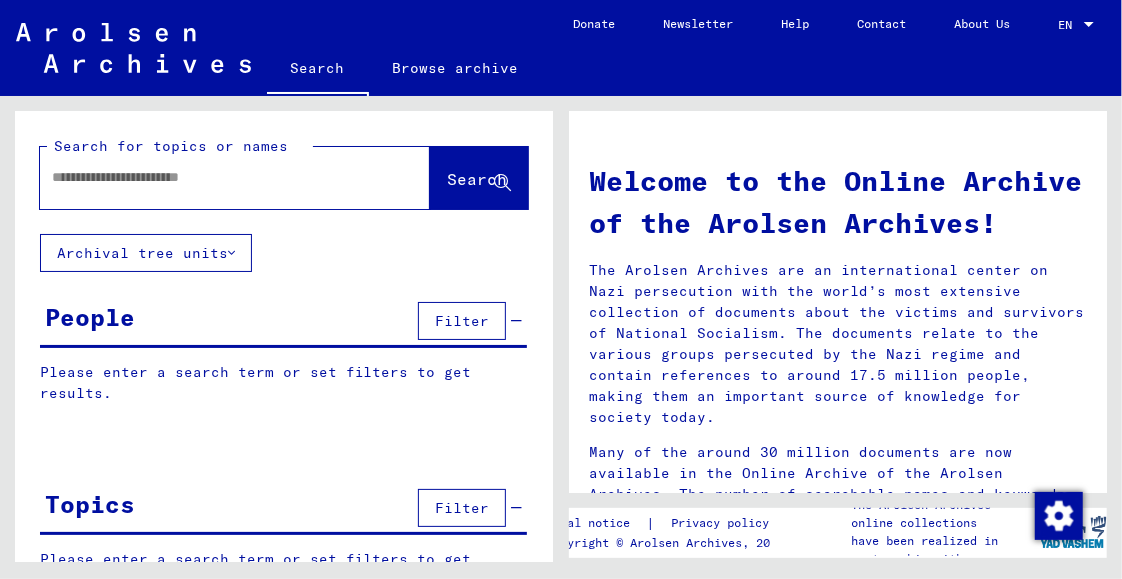click at bounding box center [211, 177] 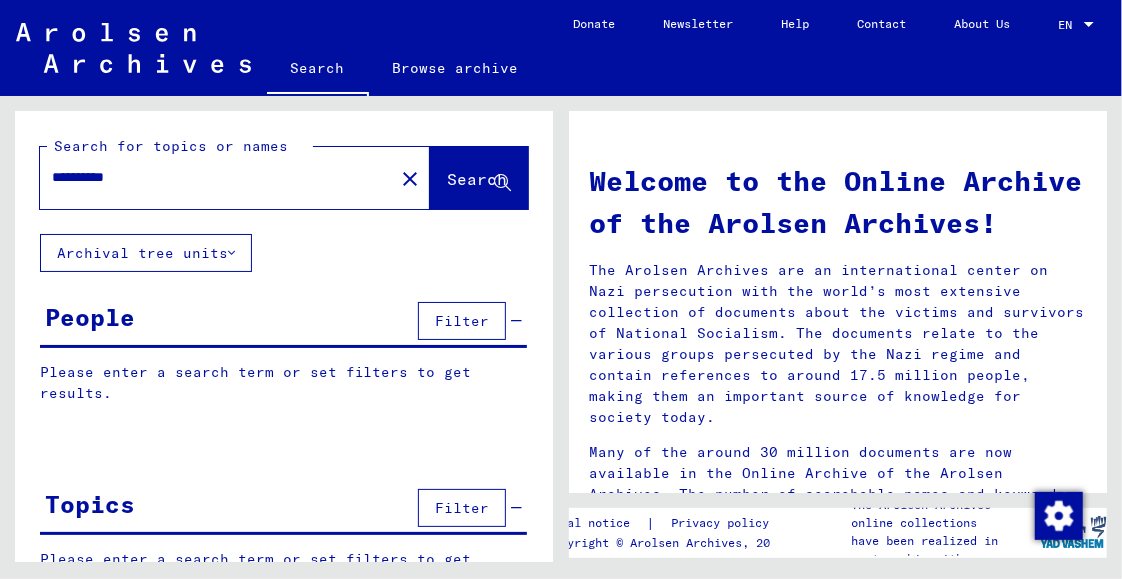 type on "**********" 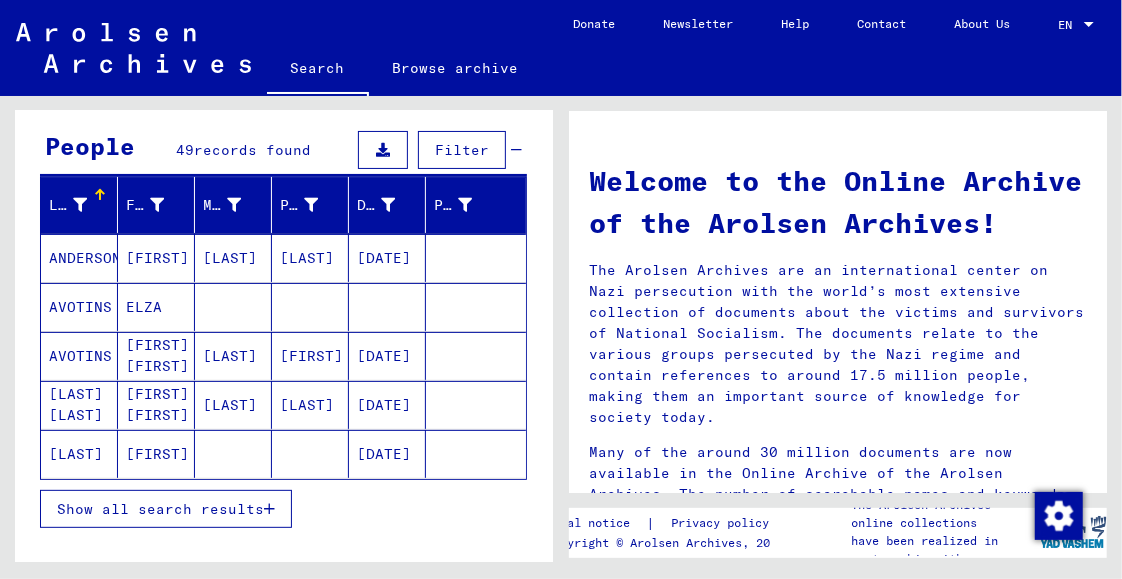 scroll, scrollTop: 200, scrollLeft: 0, axis: vertical 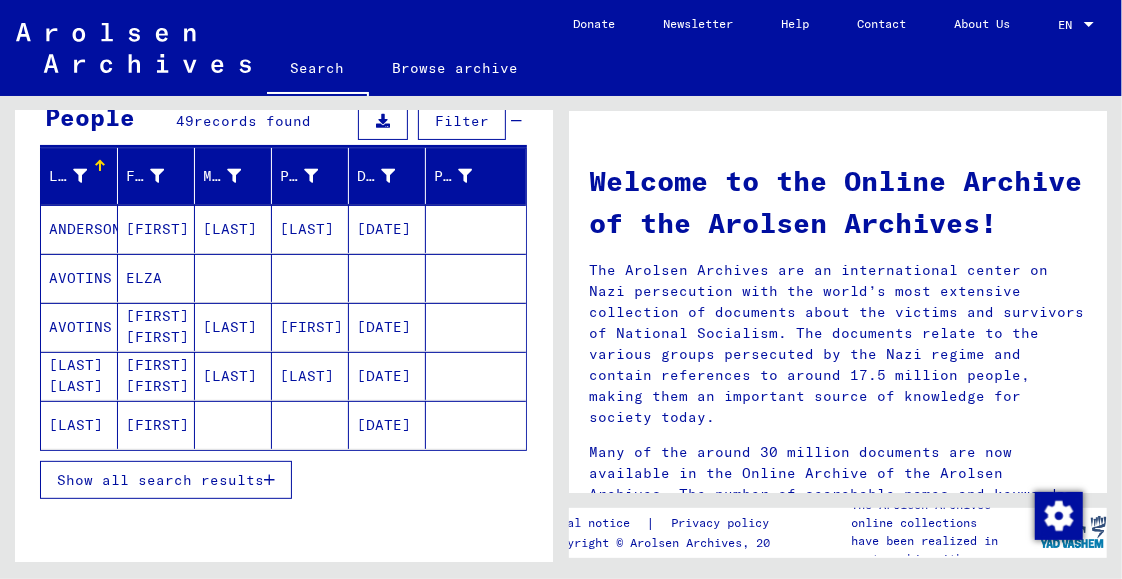 click on "Show all search results" at bounding box center (160, 480) 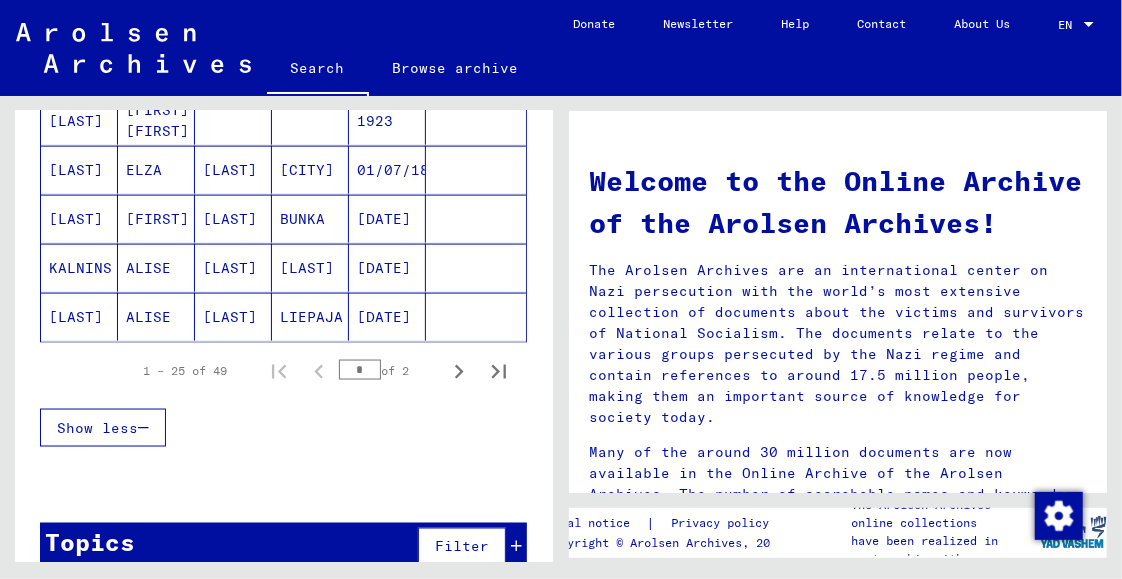 scroll, scrollTop: 1305, scrollLeft: 0, axis: vertical 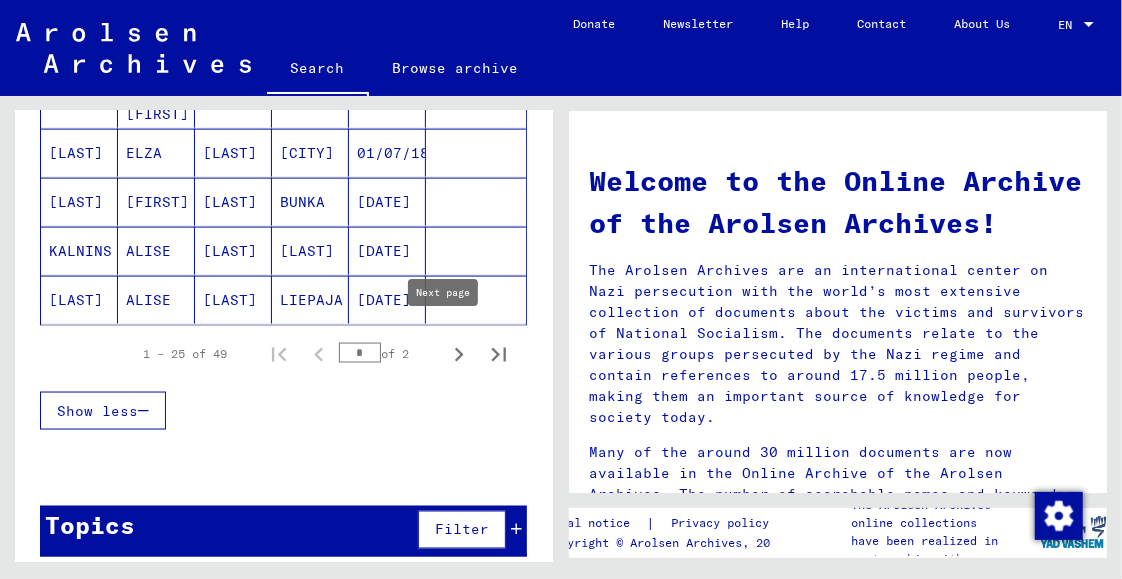 click 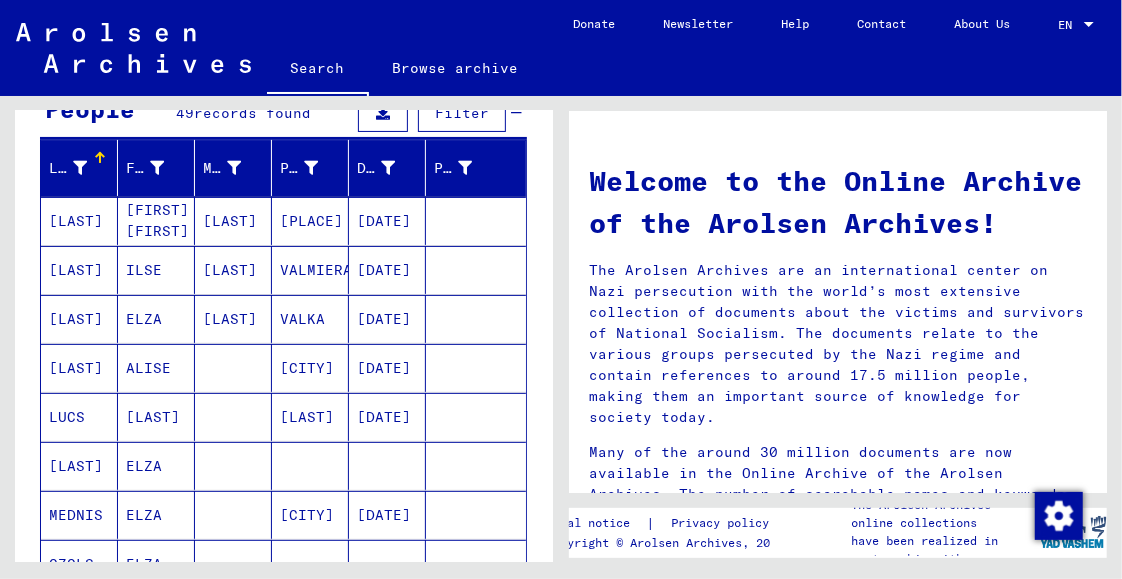 scroll, scrollTop: 0, scrollLeft: 0, axis: both 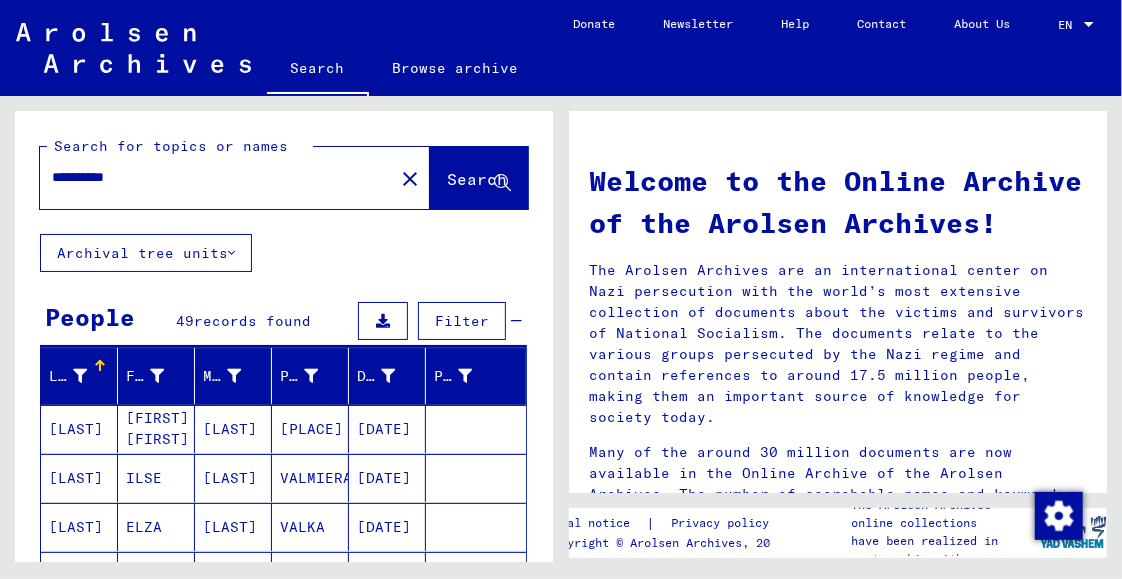 click on "**********" at bounding box center [211, 177] 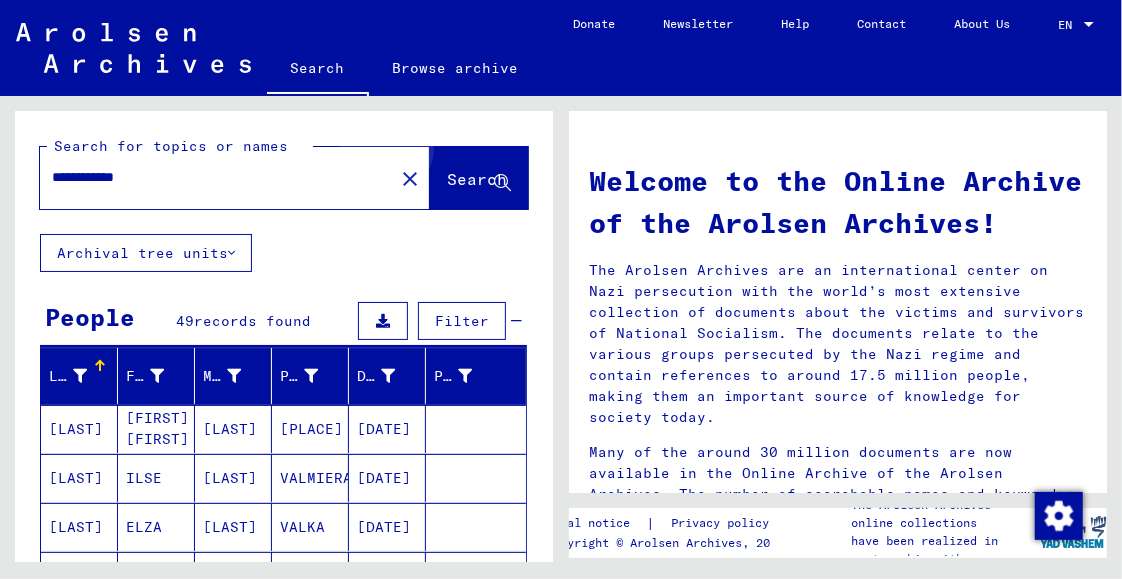 click on "Search" 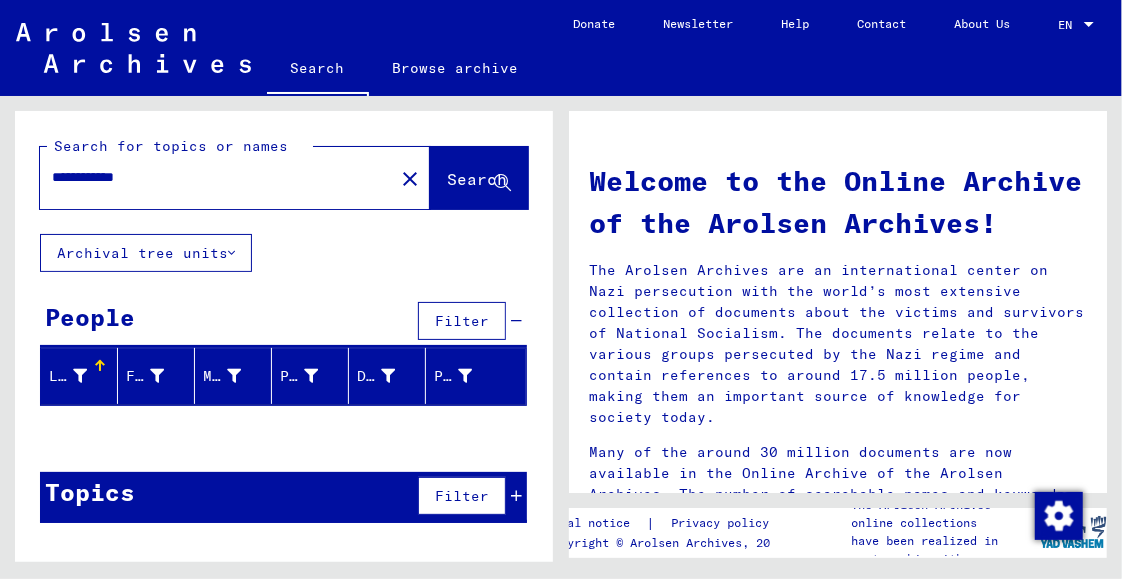 click on "**********" at bounding box center [211, 177] 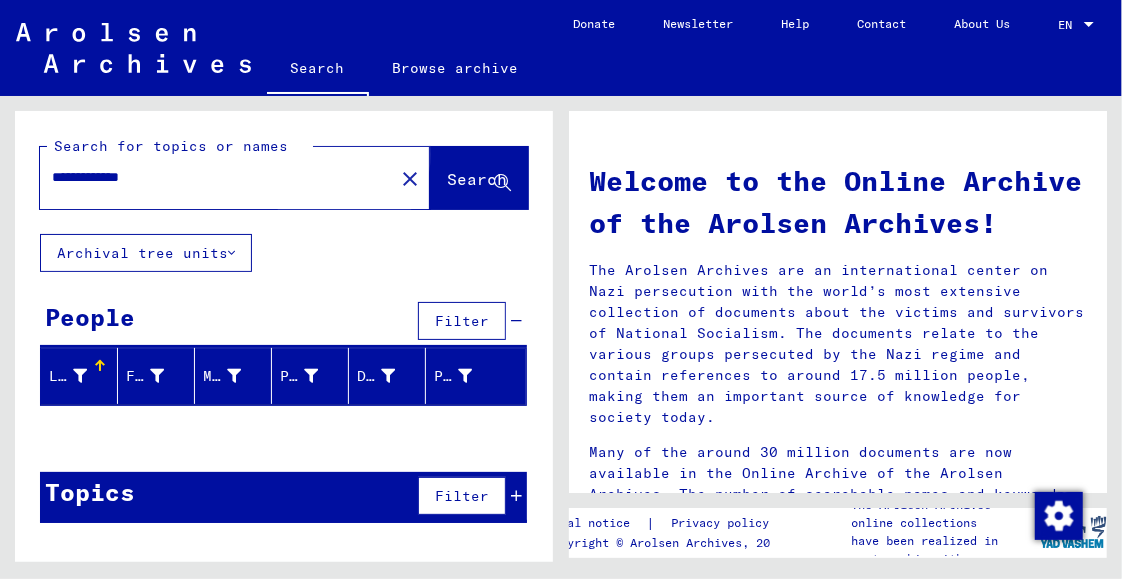 click on "Search" 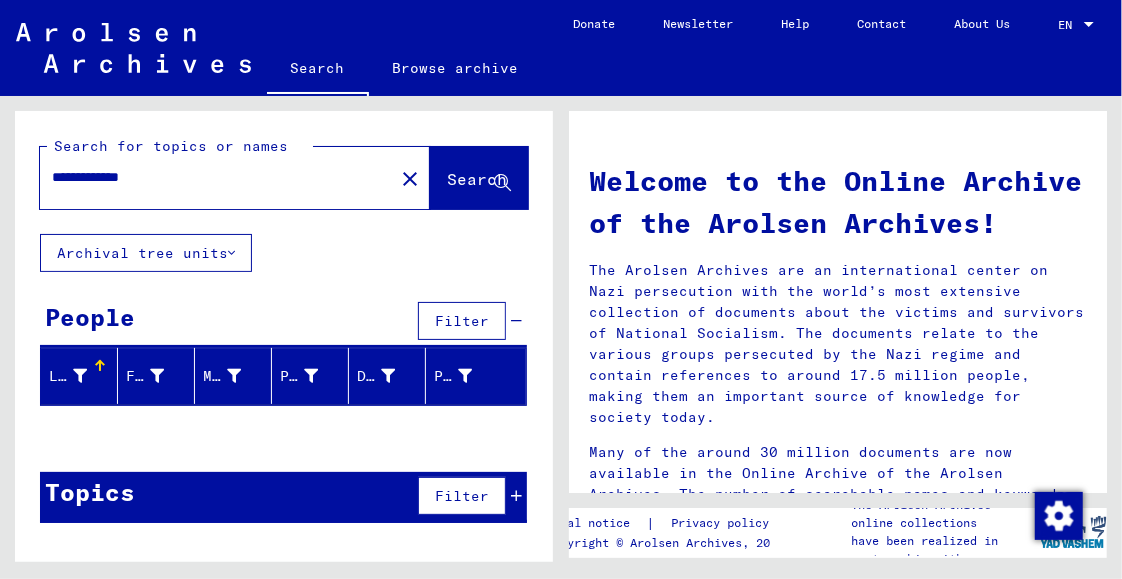 drag, startPoint x: 102, startPoint y: 181, endPoint x: 228, endPoint y: 183, distance: 126.01587 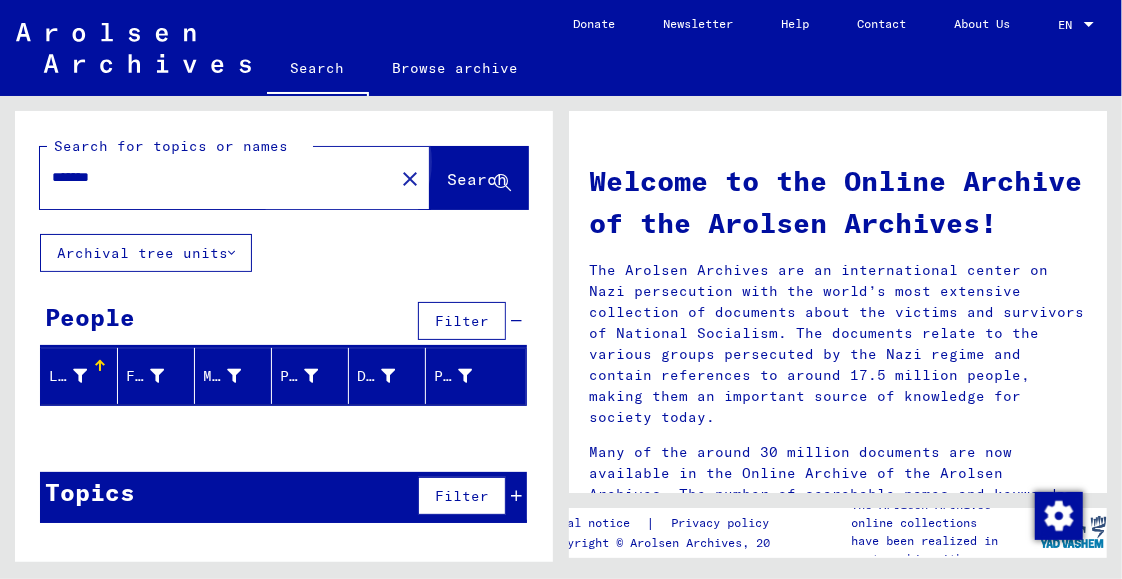 click on "Search" 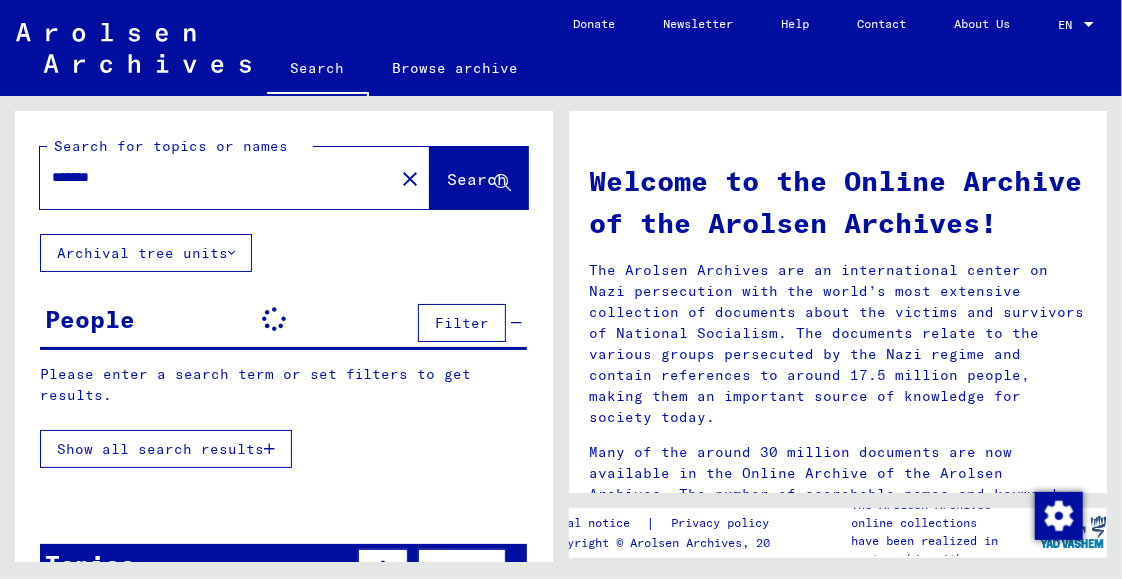 click on "*****" at bounding box center (211, 177) 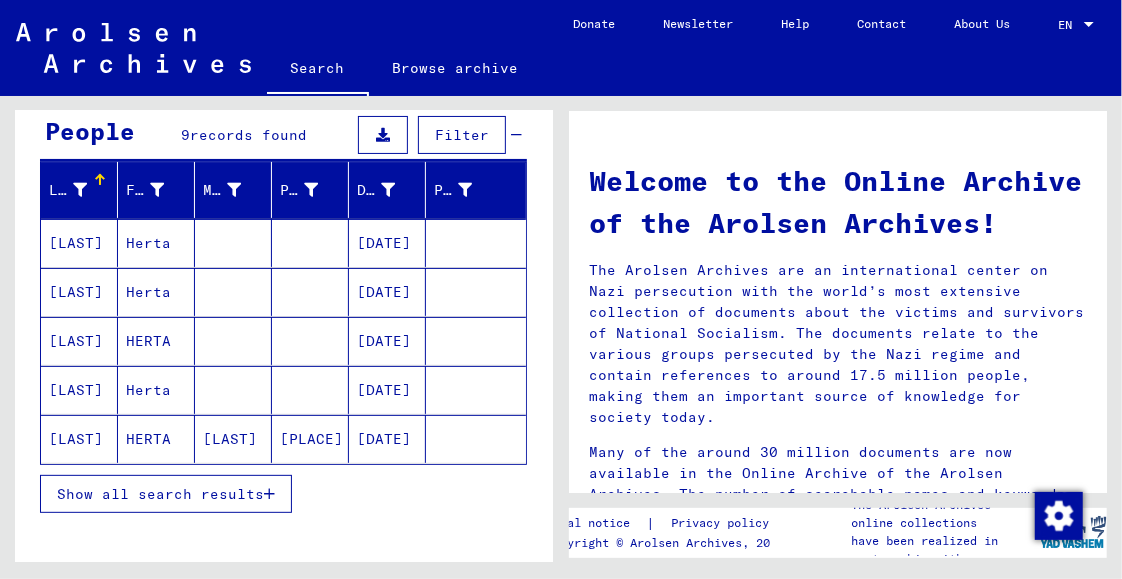 scroll, scrollTop: 200, scrollLeft: 0, axis: vertical 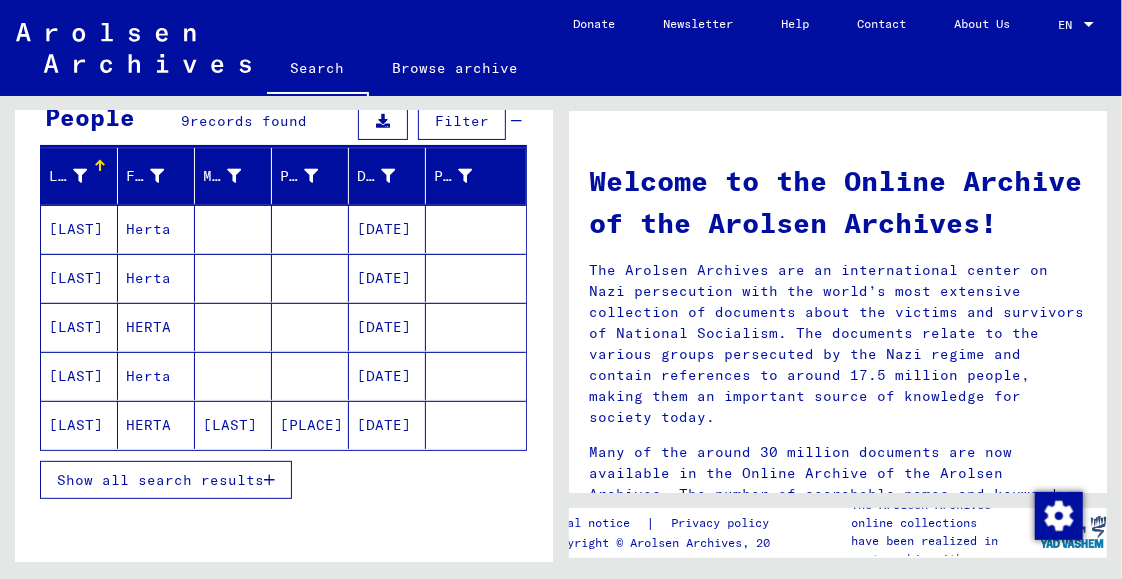 type on "***" 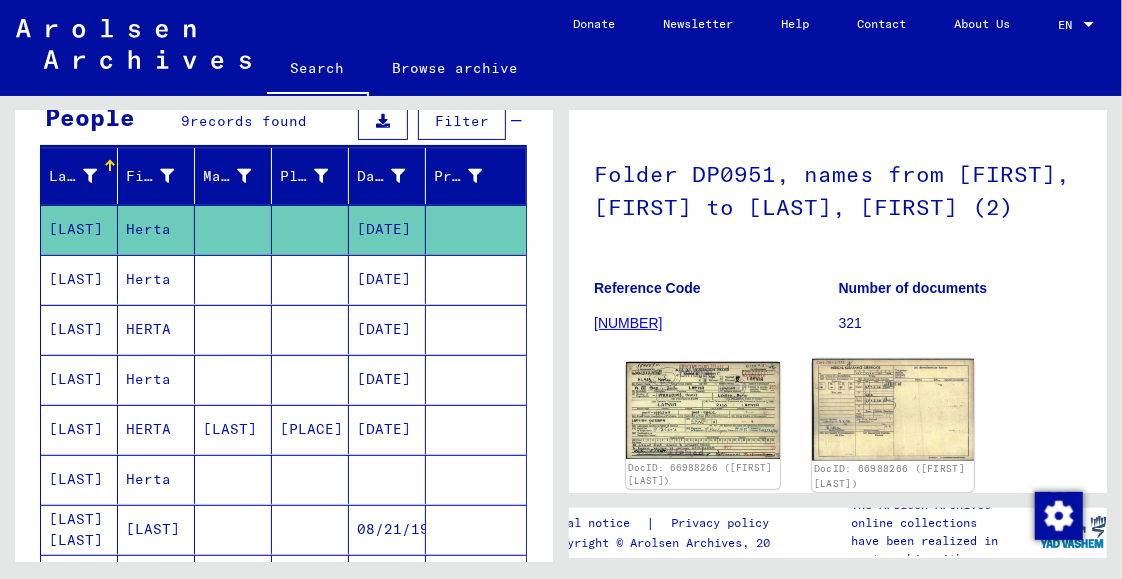 scroll, scrollTop: 272, scrollLeft: 0, axis: vertical 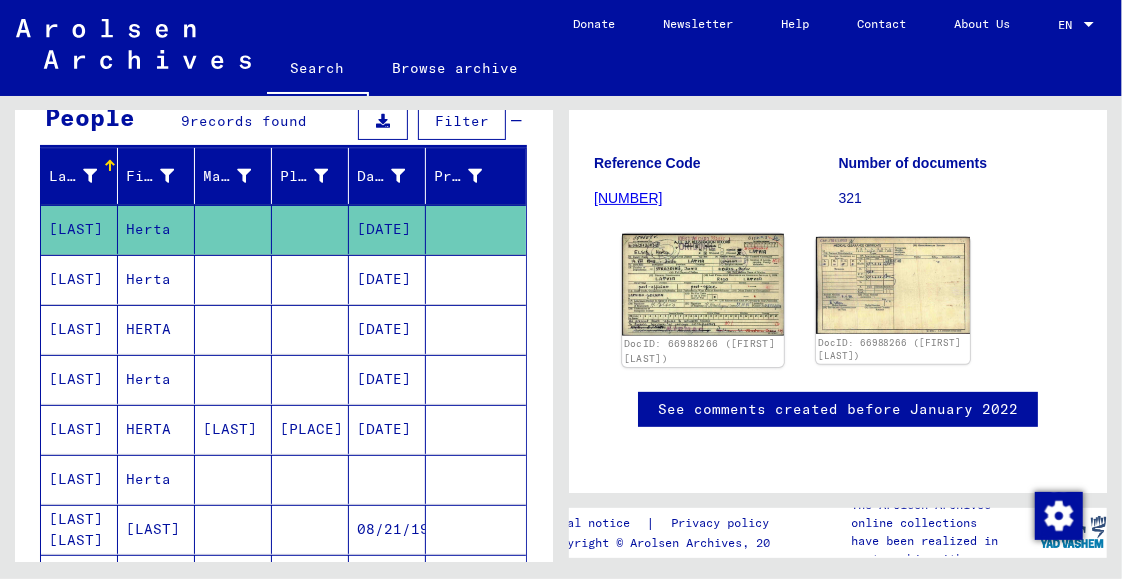 click 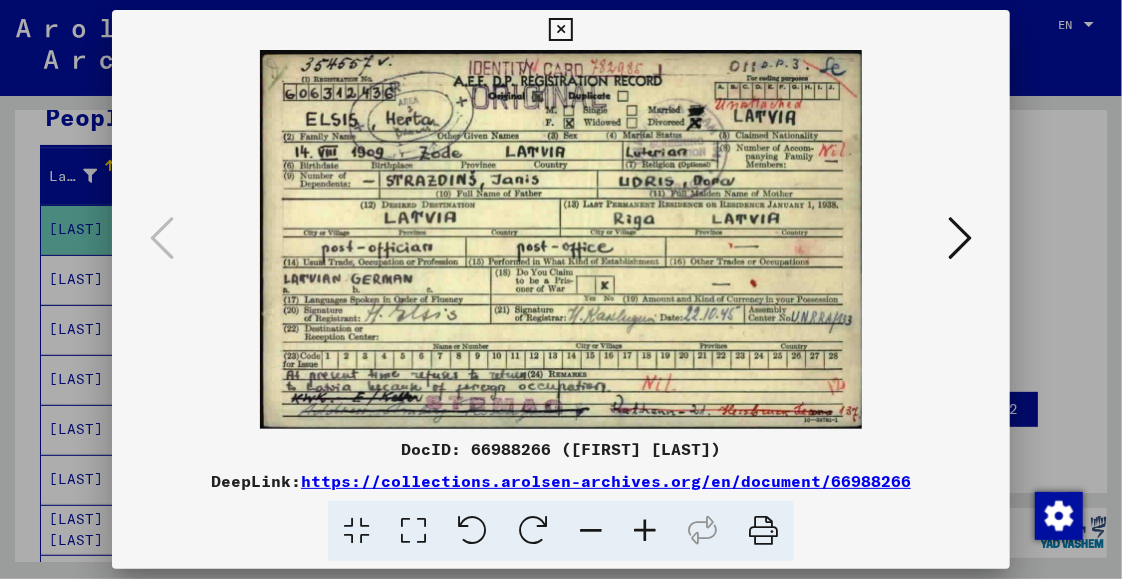 click at bounding box center [960, 238] 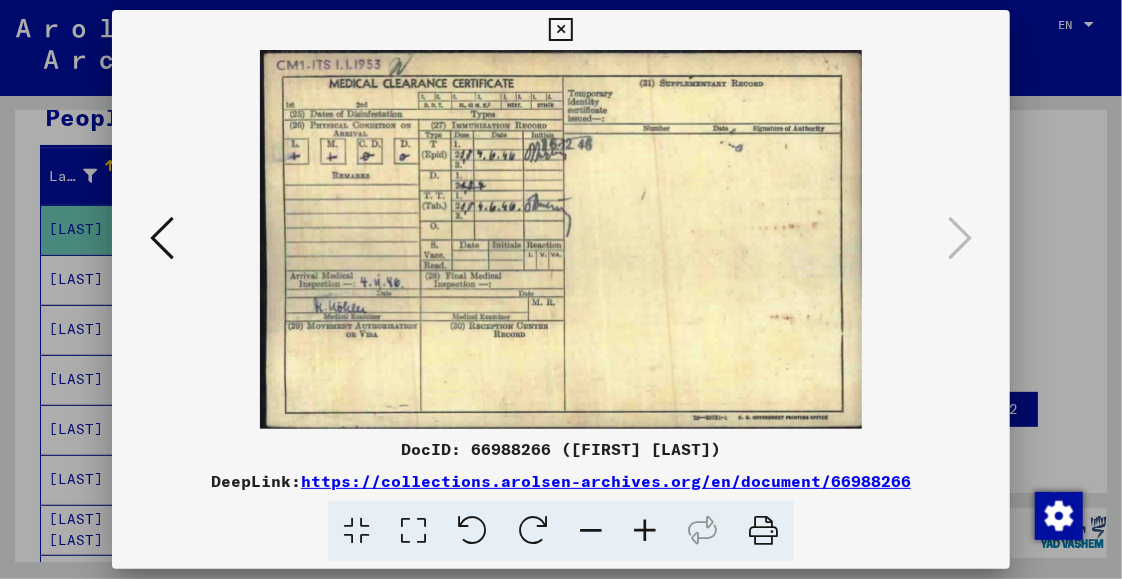 click at bounding box center (560, 30) 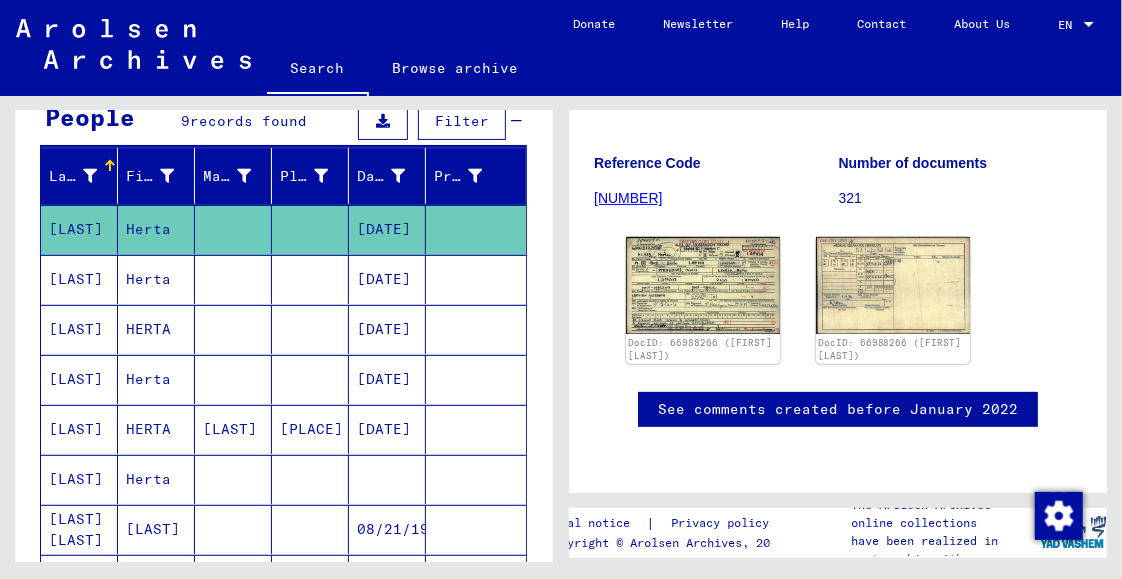 scroll, scrollTop: 99, scrollLeft: 0, axis: vertical 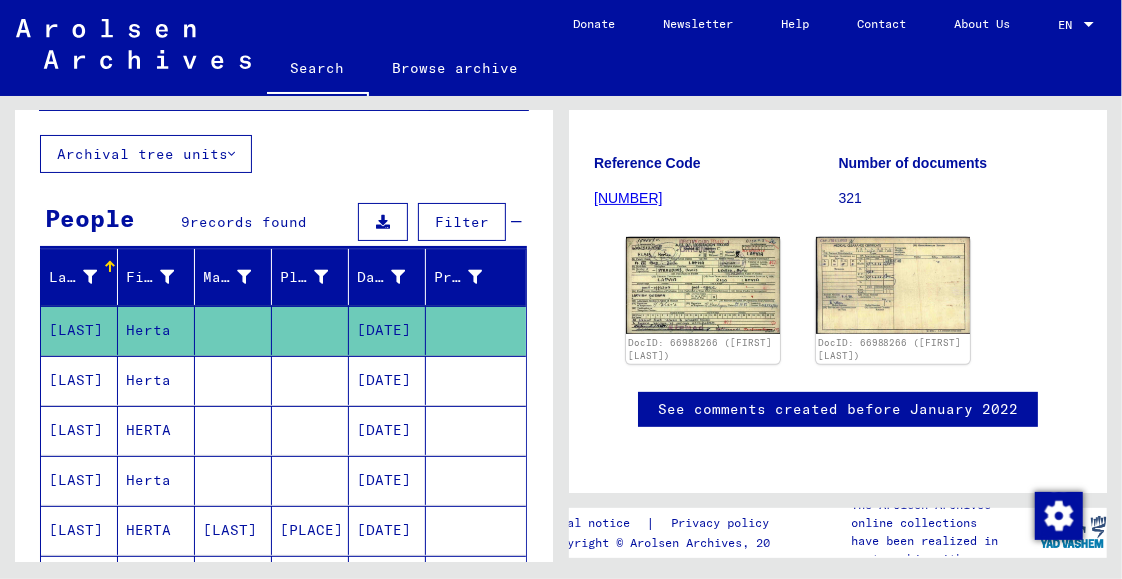 click on "[LAST]" at bounding box center (79, 430) 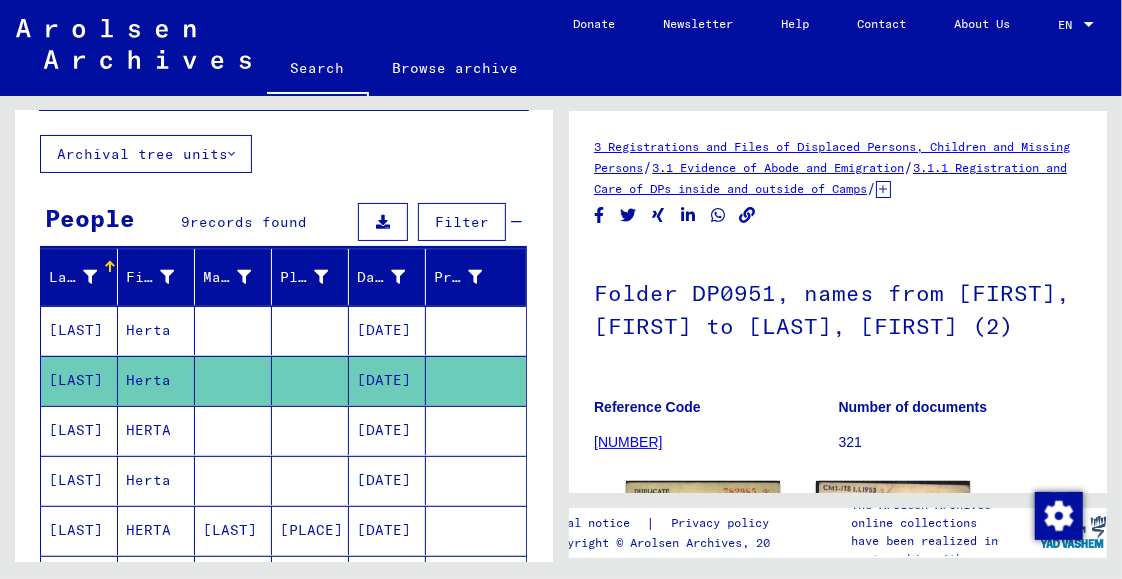 scroll, scrollTop: 0, scrollLeft: 0, axis: both 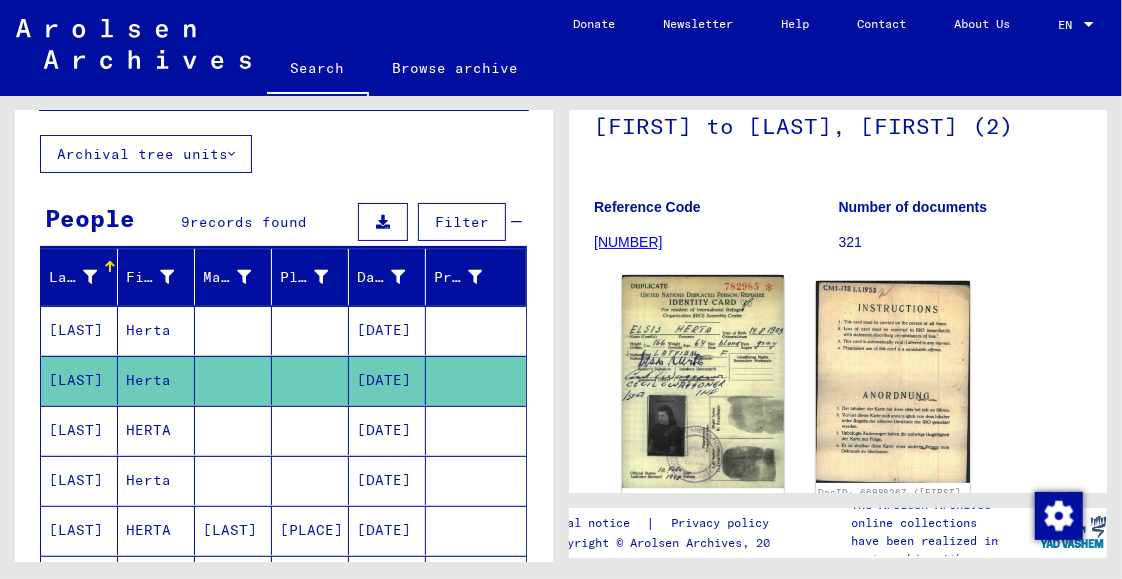 click 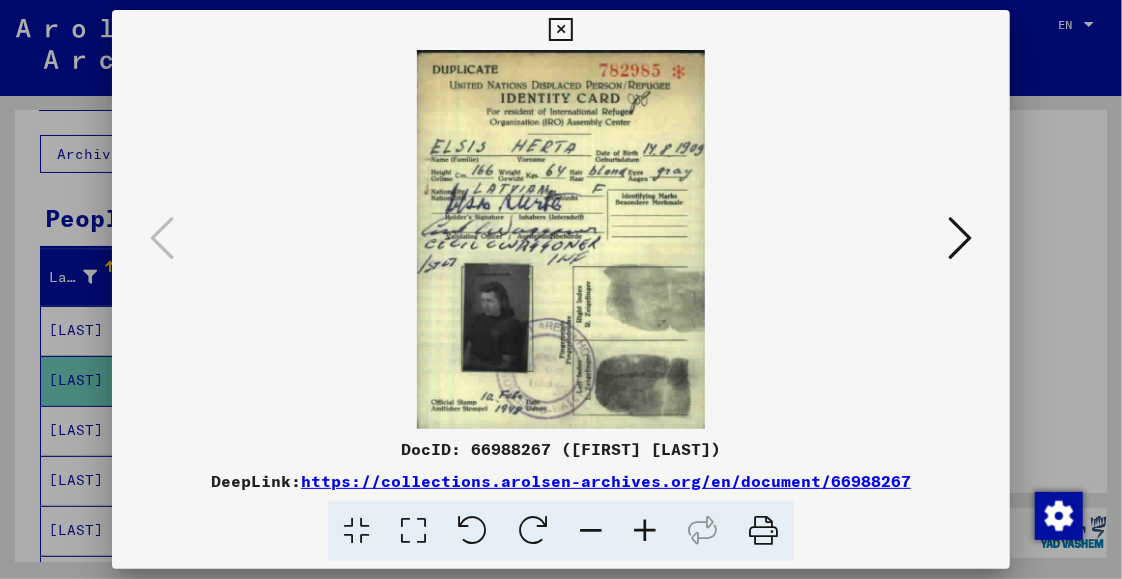 click at bounding box center (645, 531) 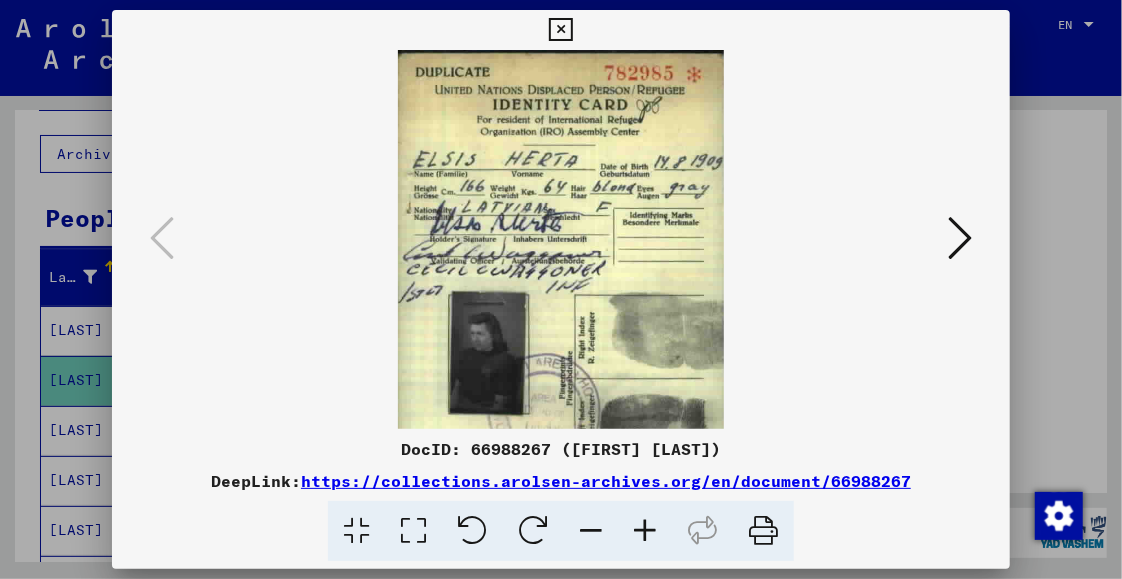 click at bounding box center (645, 531) 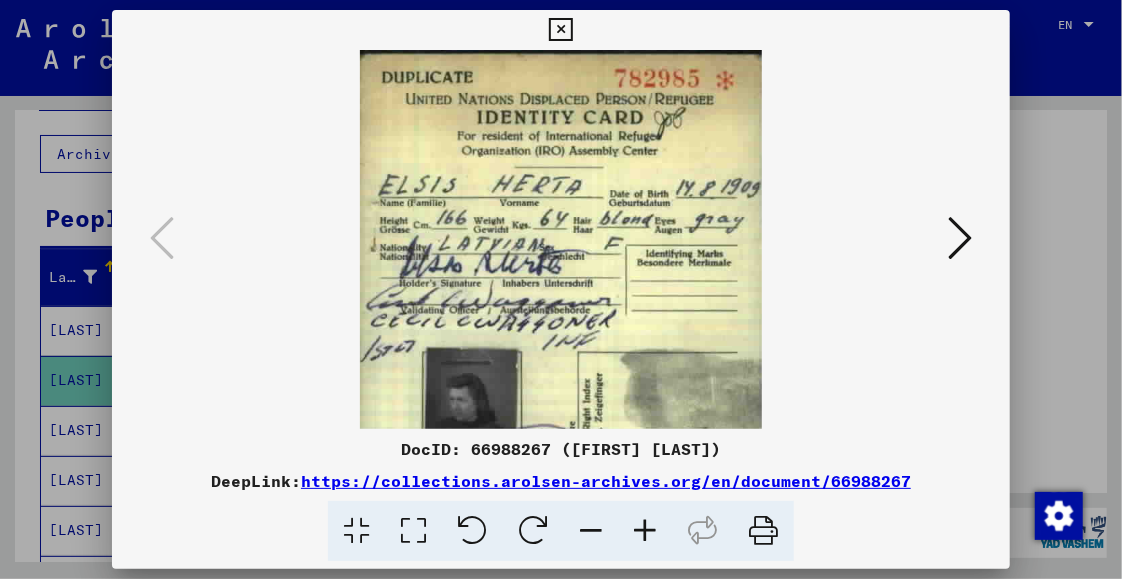 click at bounding box center (645, 531) 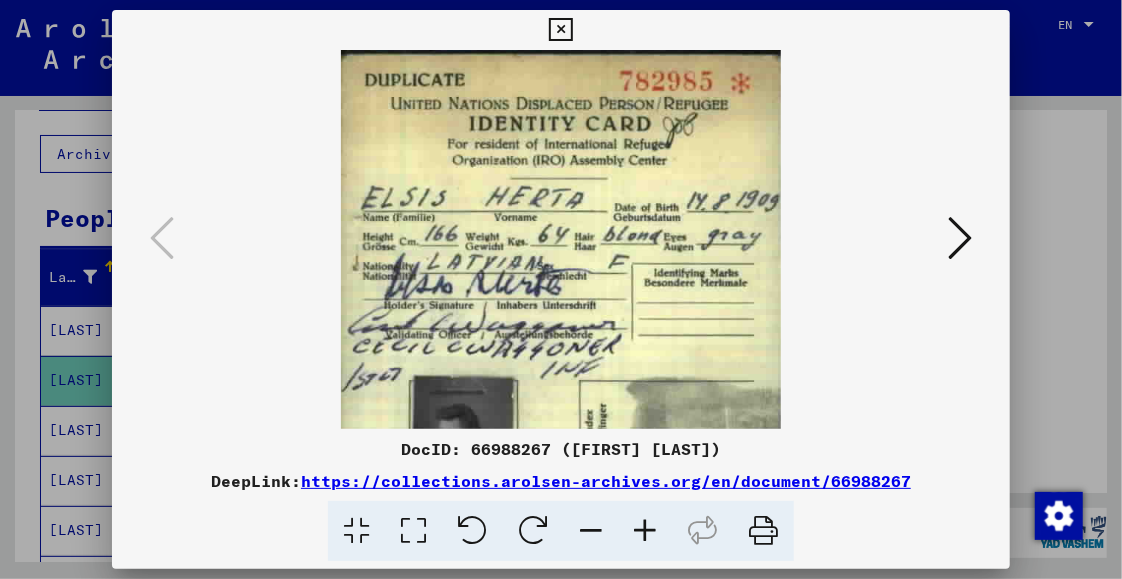 click at bounding box center (645, 531) 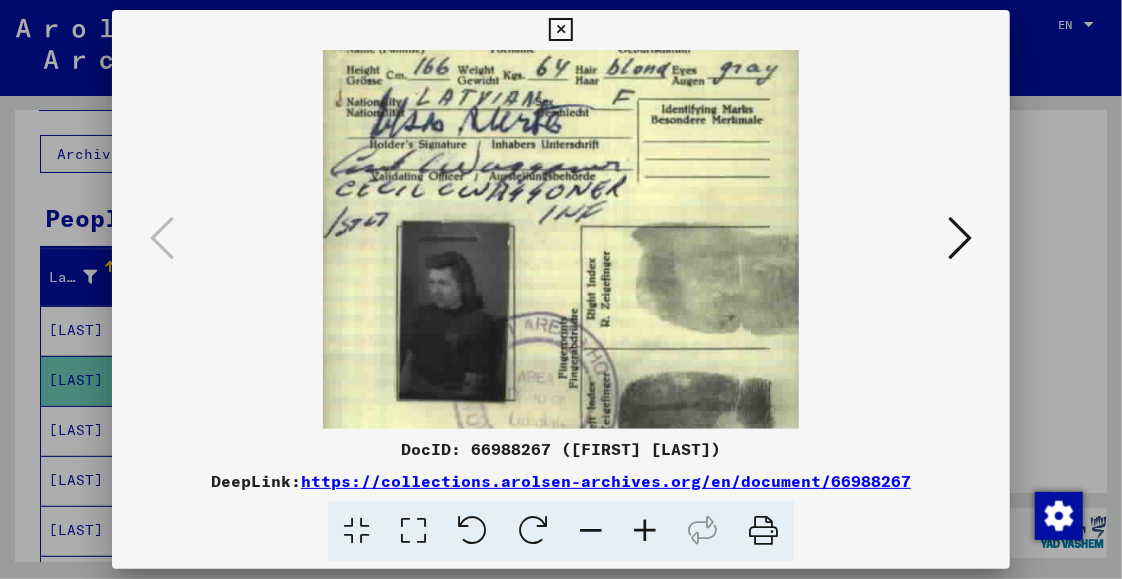 scroll, scrollTop: 186, scrollLeft: 0, axis: vertical 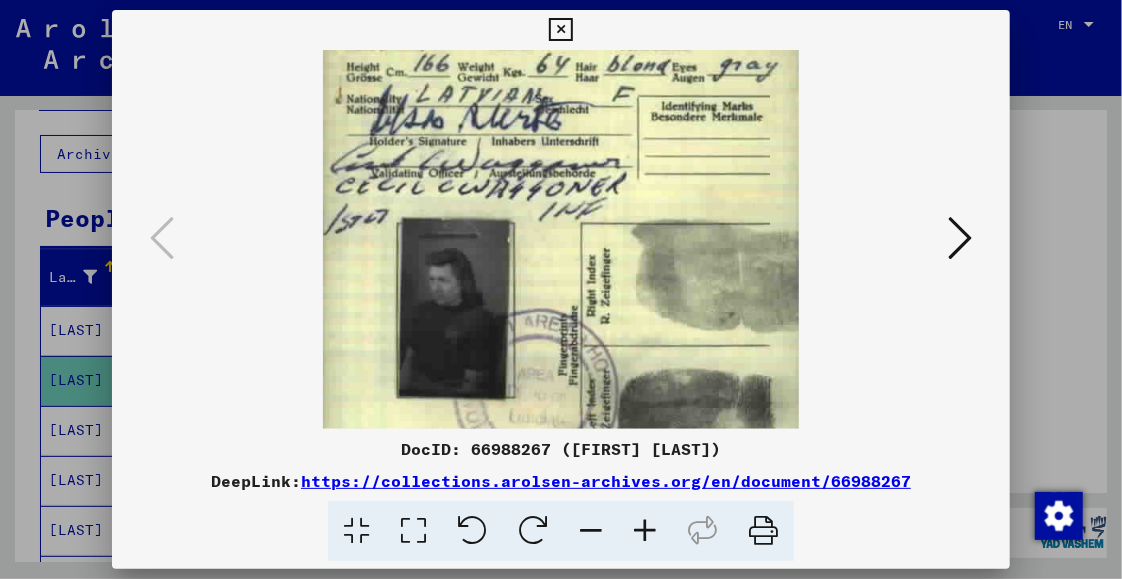 drag, startPoint x: 421, startPoint y: 349, endPoint x: 404, endPoint y: 160, distance: 189.76302 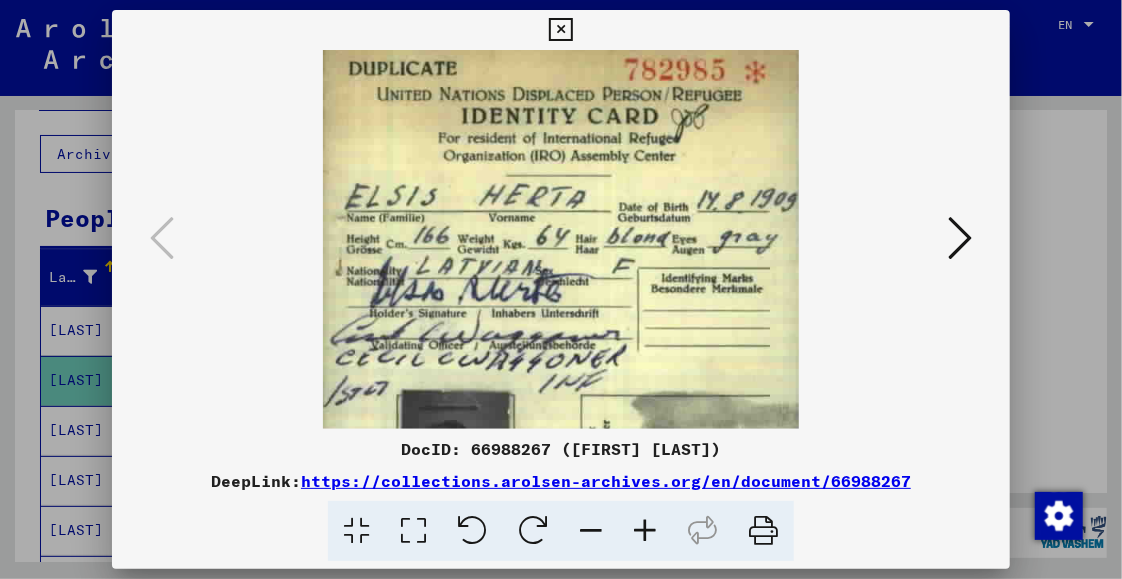 drag, startPoint x: 396, startPoint y: 336, endPoint x: 373, endPoint y: 393, distance: 61.46544 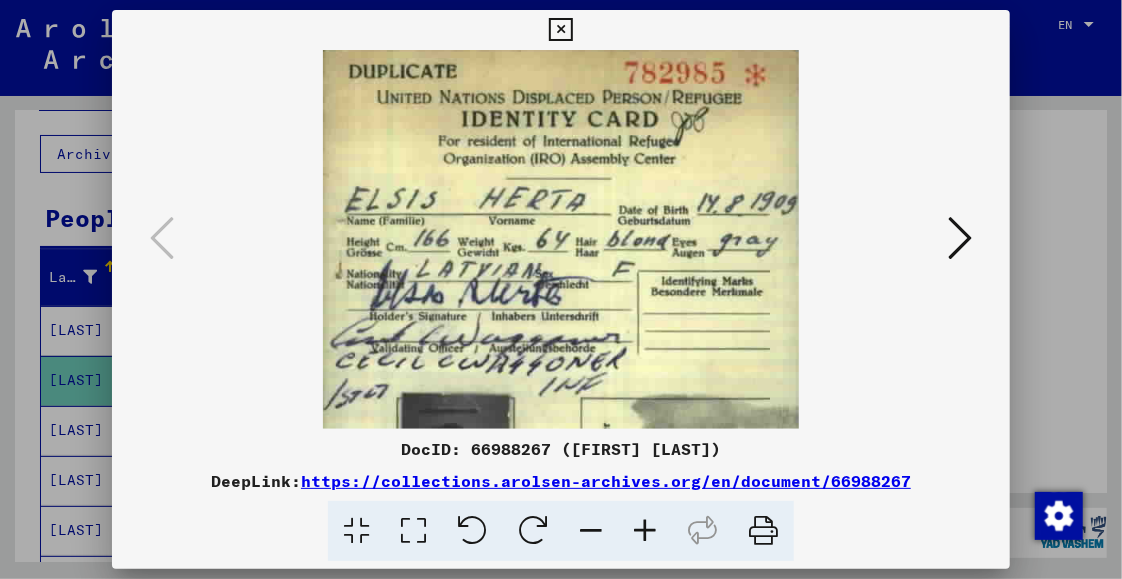 click at bounding box center [960, 238] 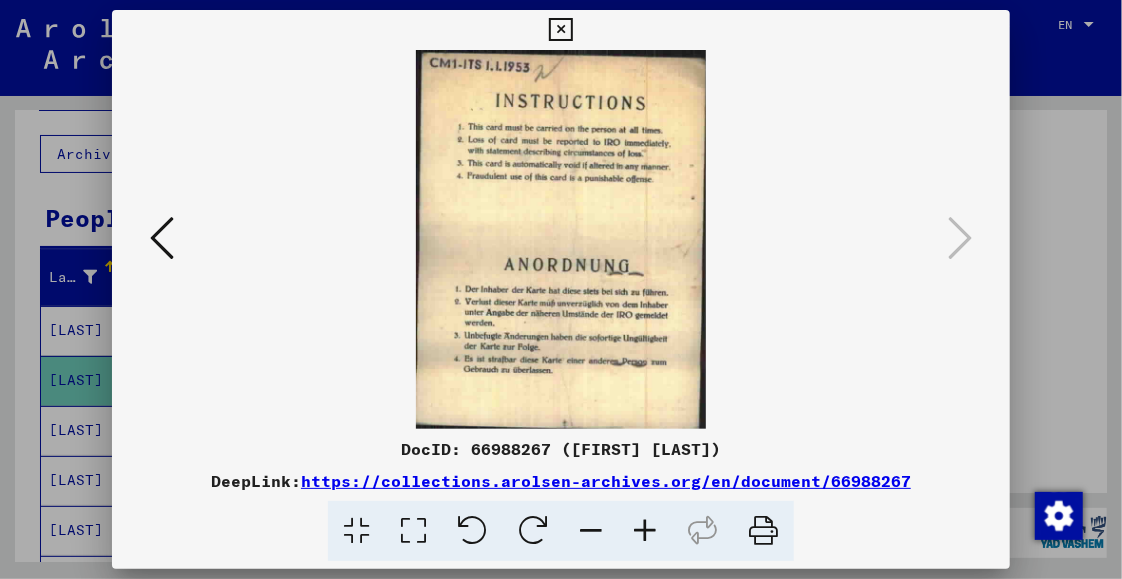 click at bounding box center (162, 238) 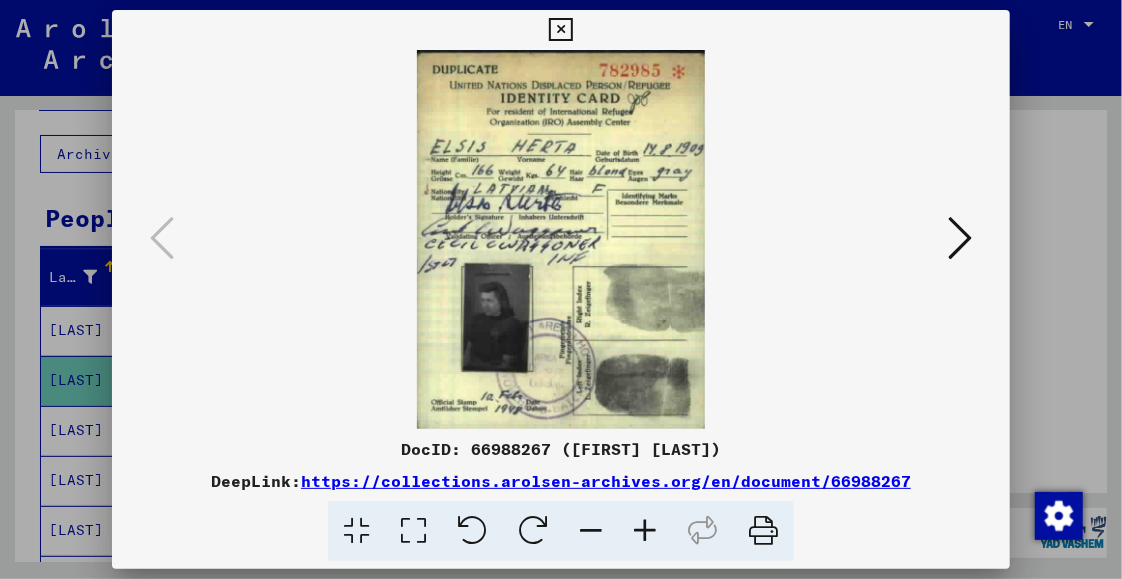 click at bounding box center [560, 30] 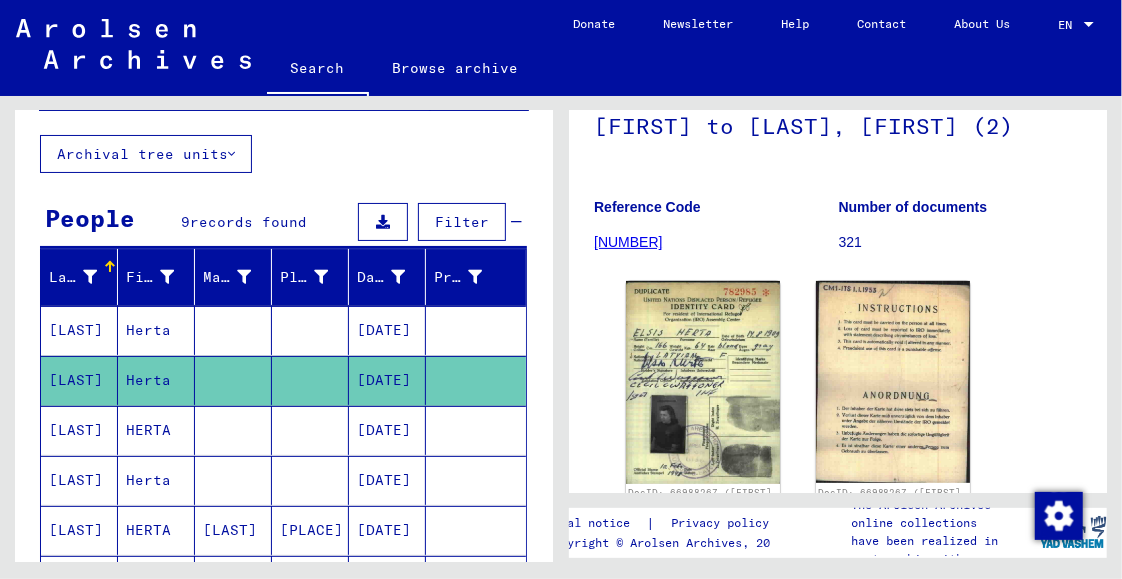 scroll, scrollTop: 200, scrollLeft: 0, axis: vertical 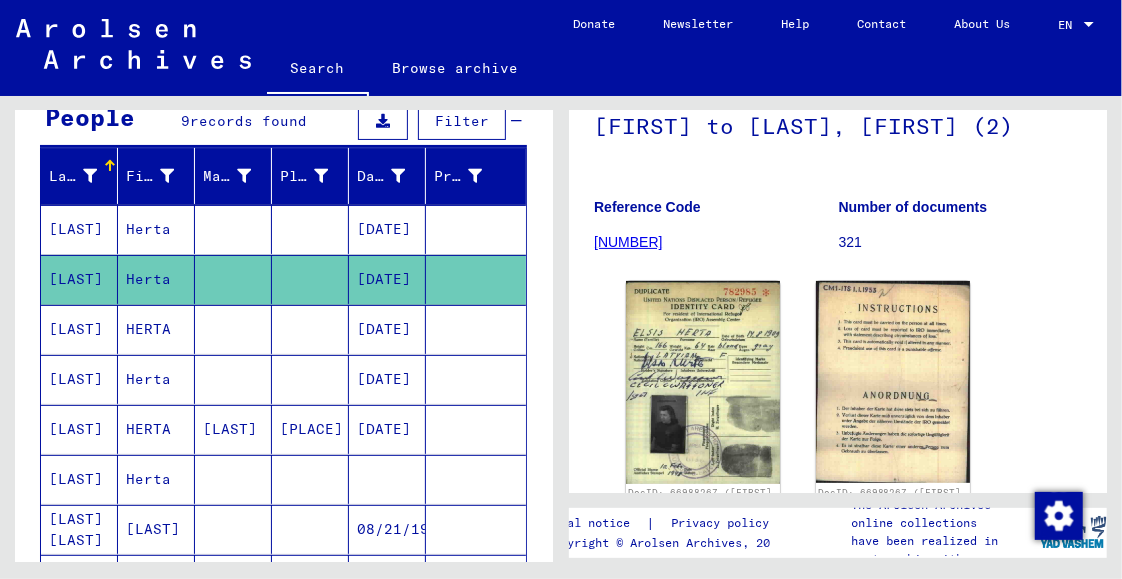 click on "[LAST]" at bounding box center [79, 279] 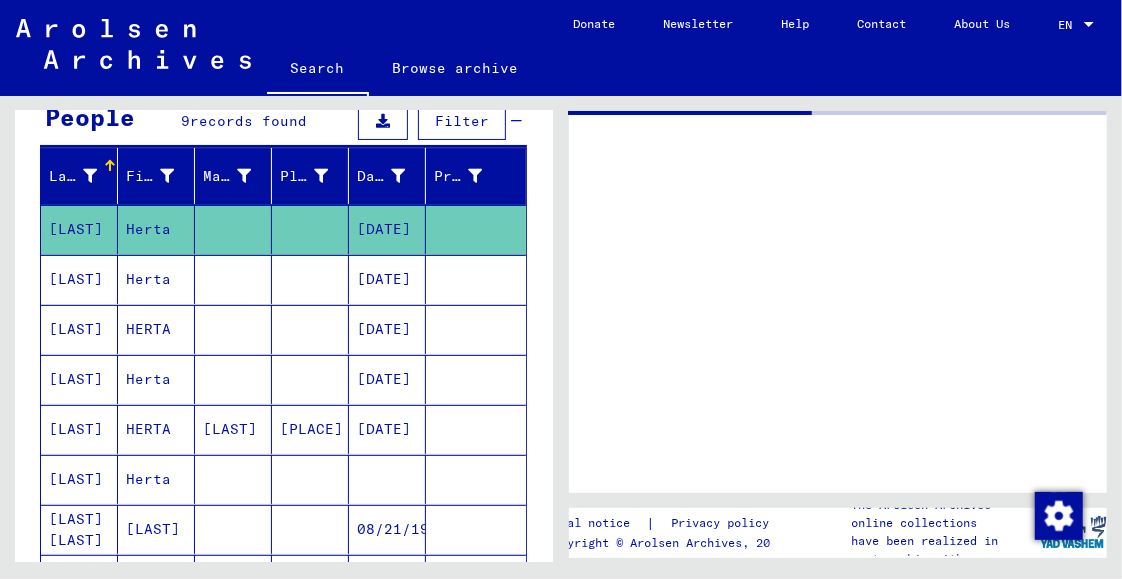 scroll, scrollTop: 0, scrollLeft: 0, axis: both 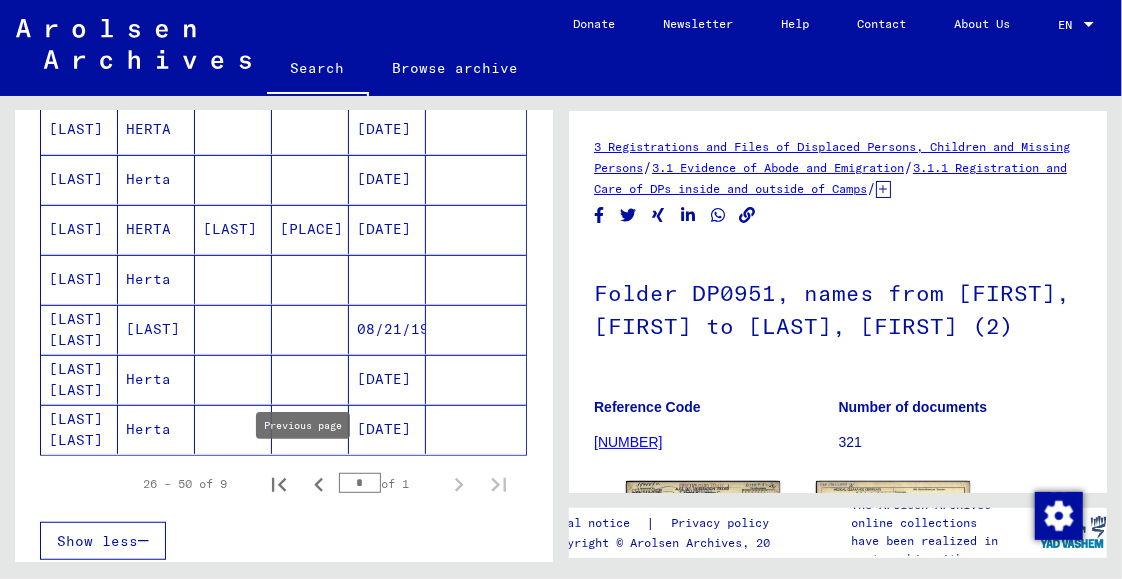click 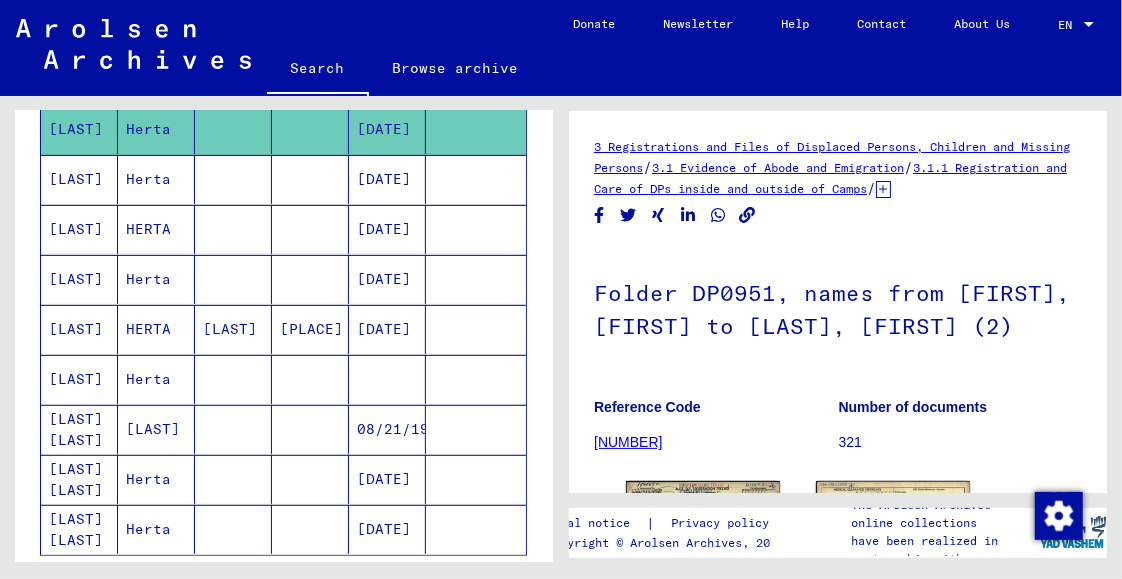 scroll, scrollTop: 400, scrollLeft: 0, axis: vertical 